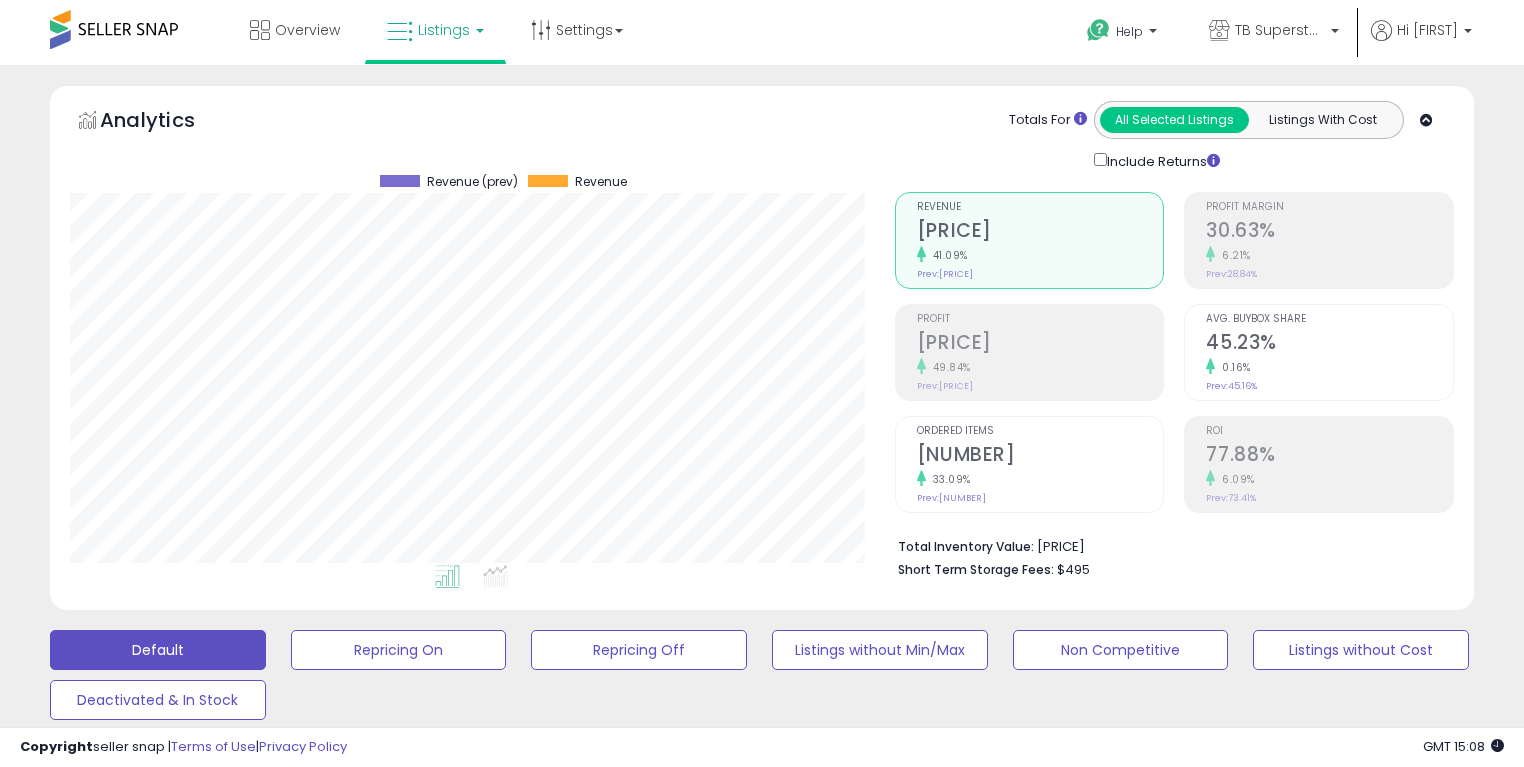 select on "*" 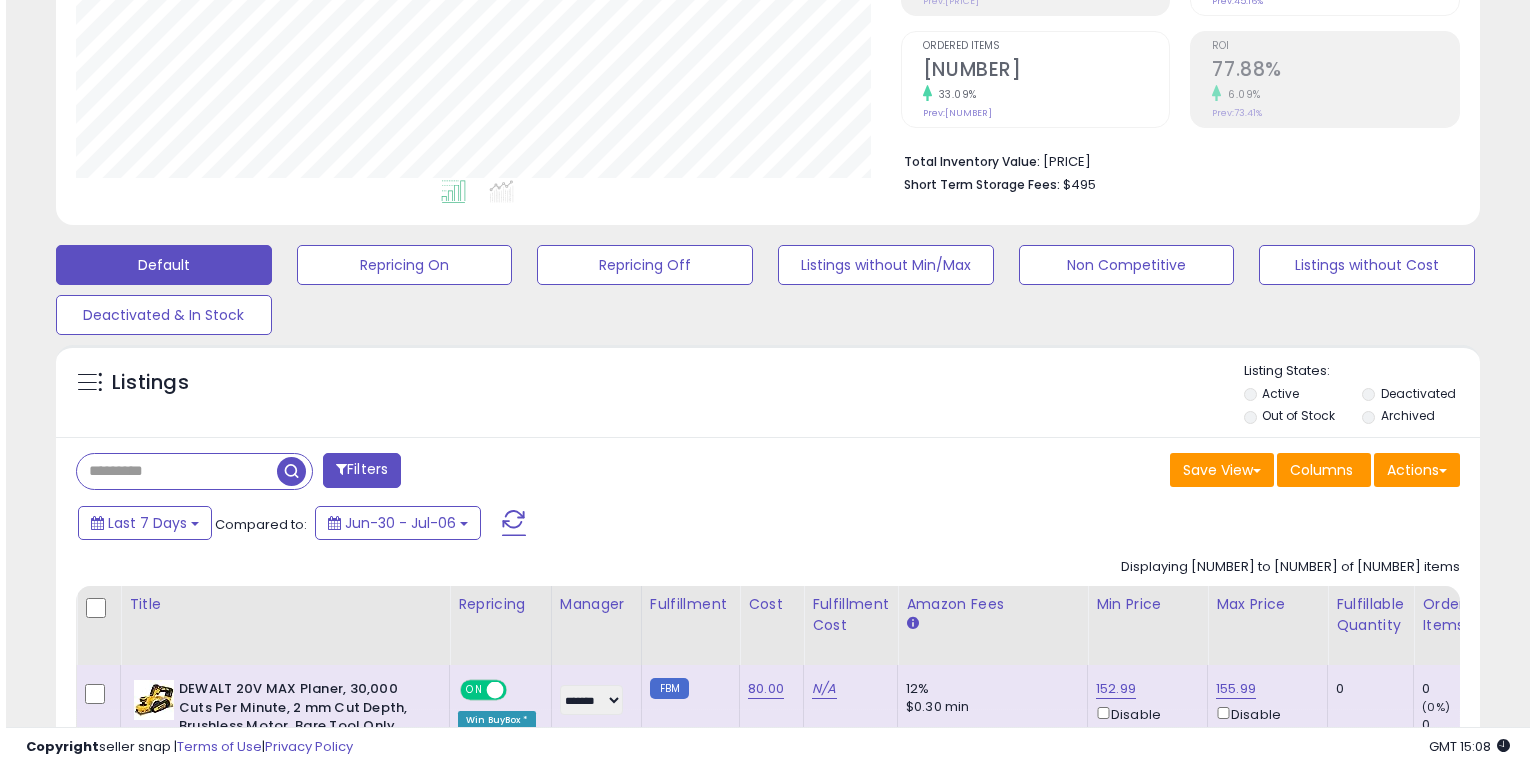 scroll, scrollTop: 388, scrollLeft: 0, axis: vertical 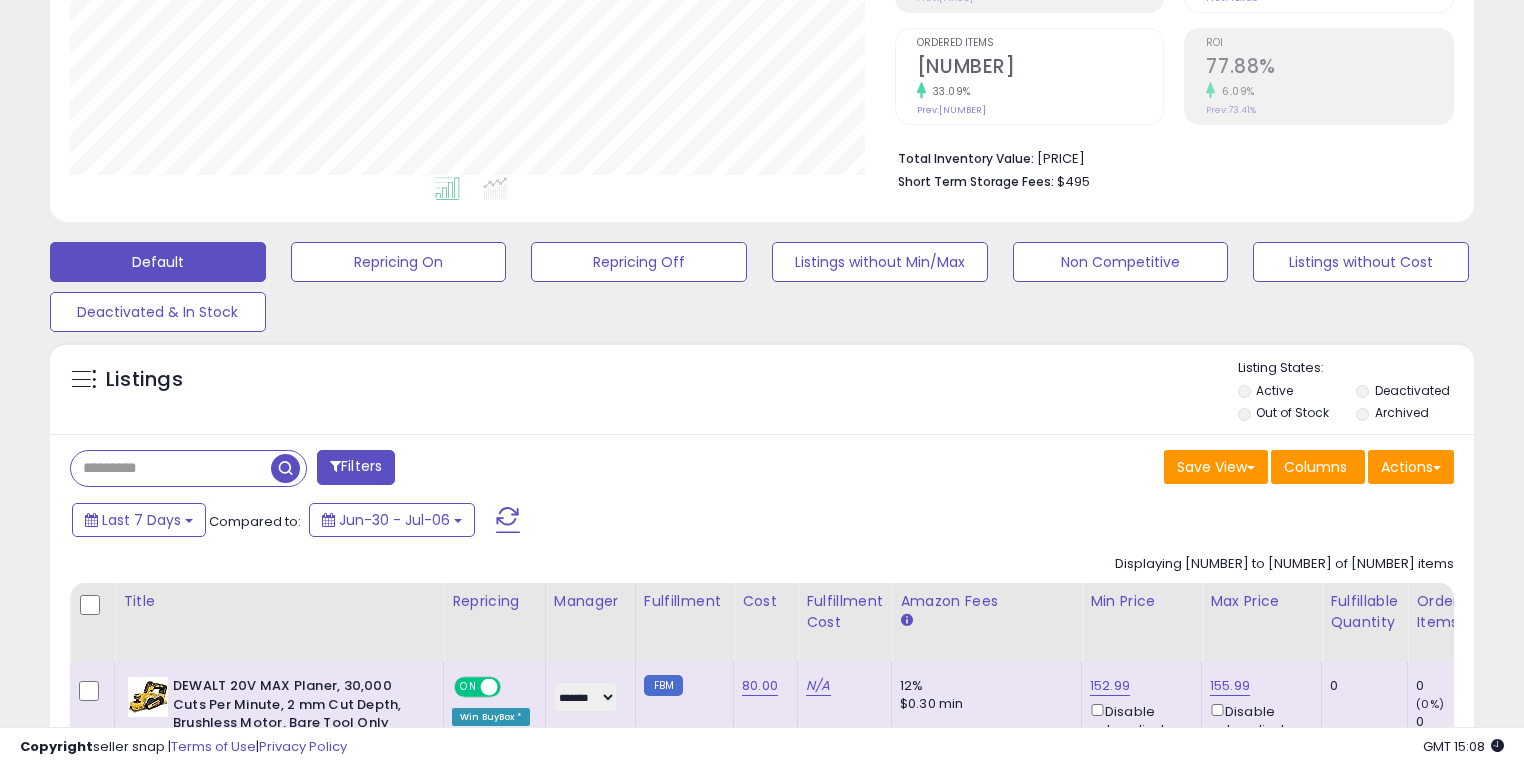 click on "Filters" at bounding box center [356, 467] 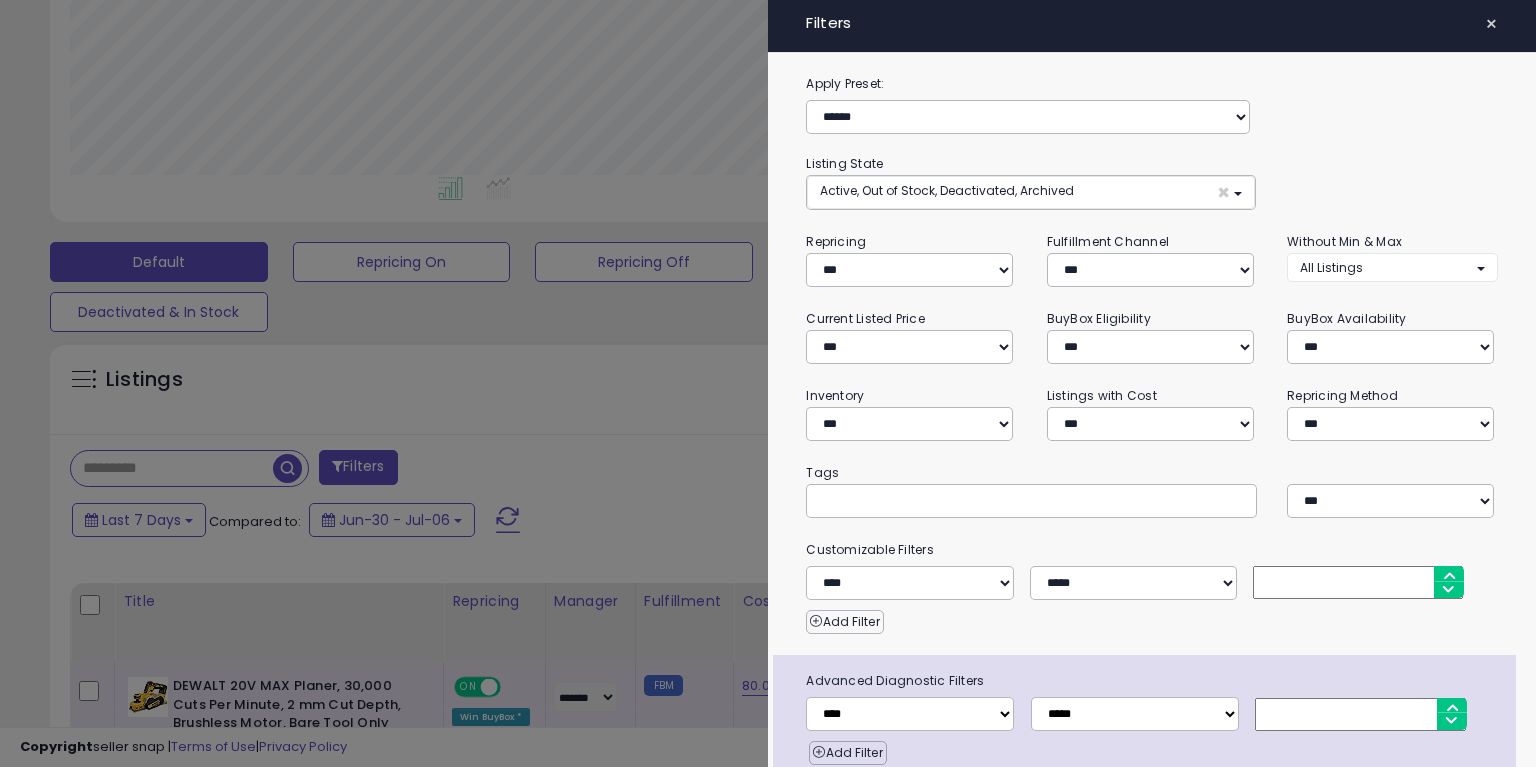 scroll, scrollTop: 999589, scrollLeft: 999168, axis: both 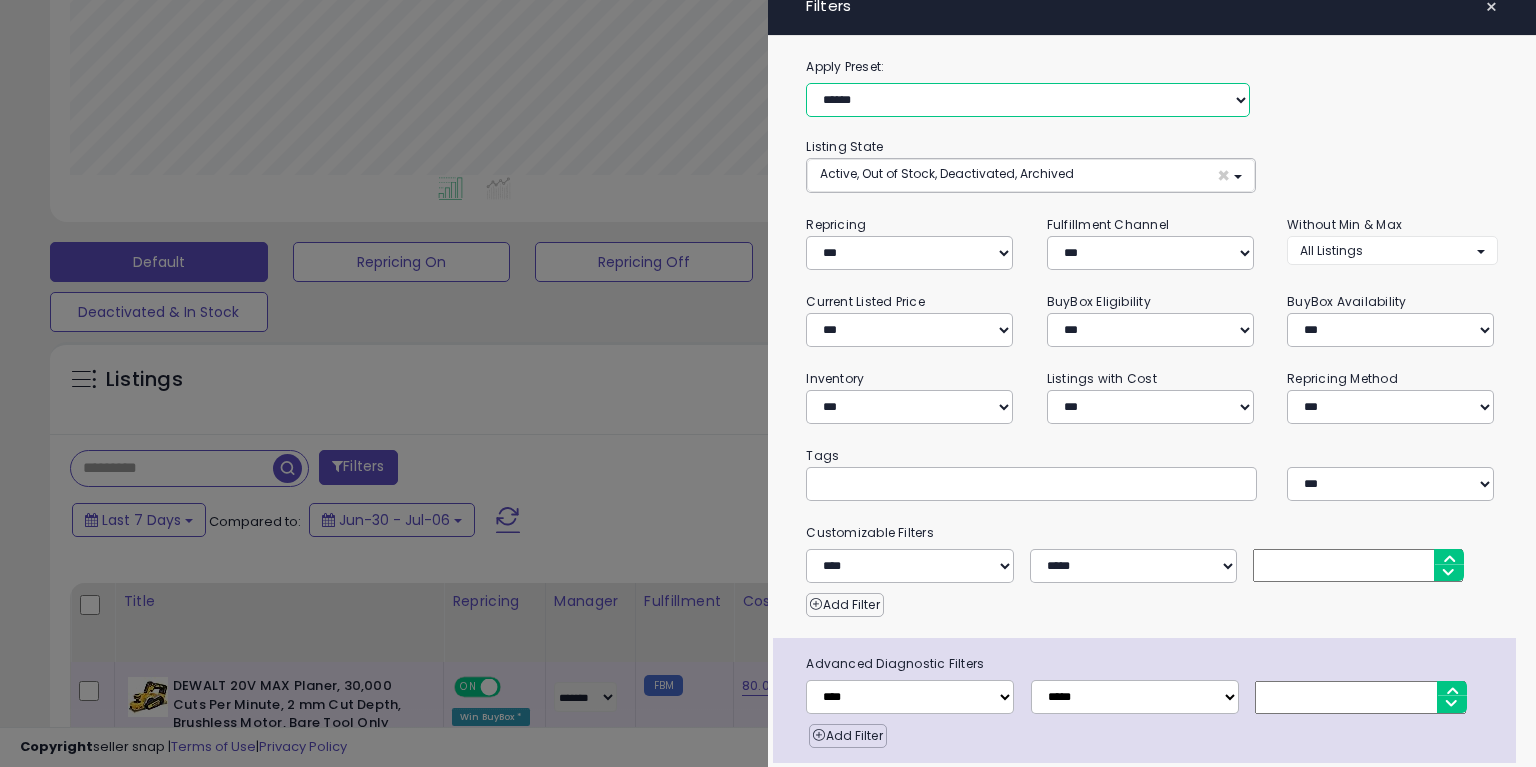 click on "**********" at bounding box center [1028, 100] 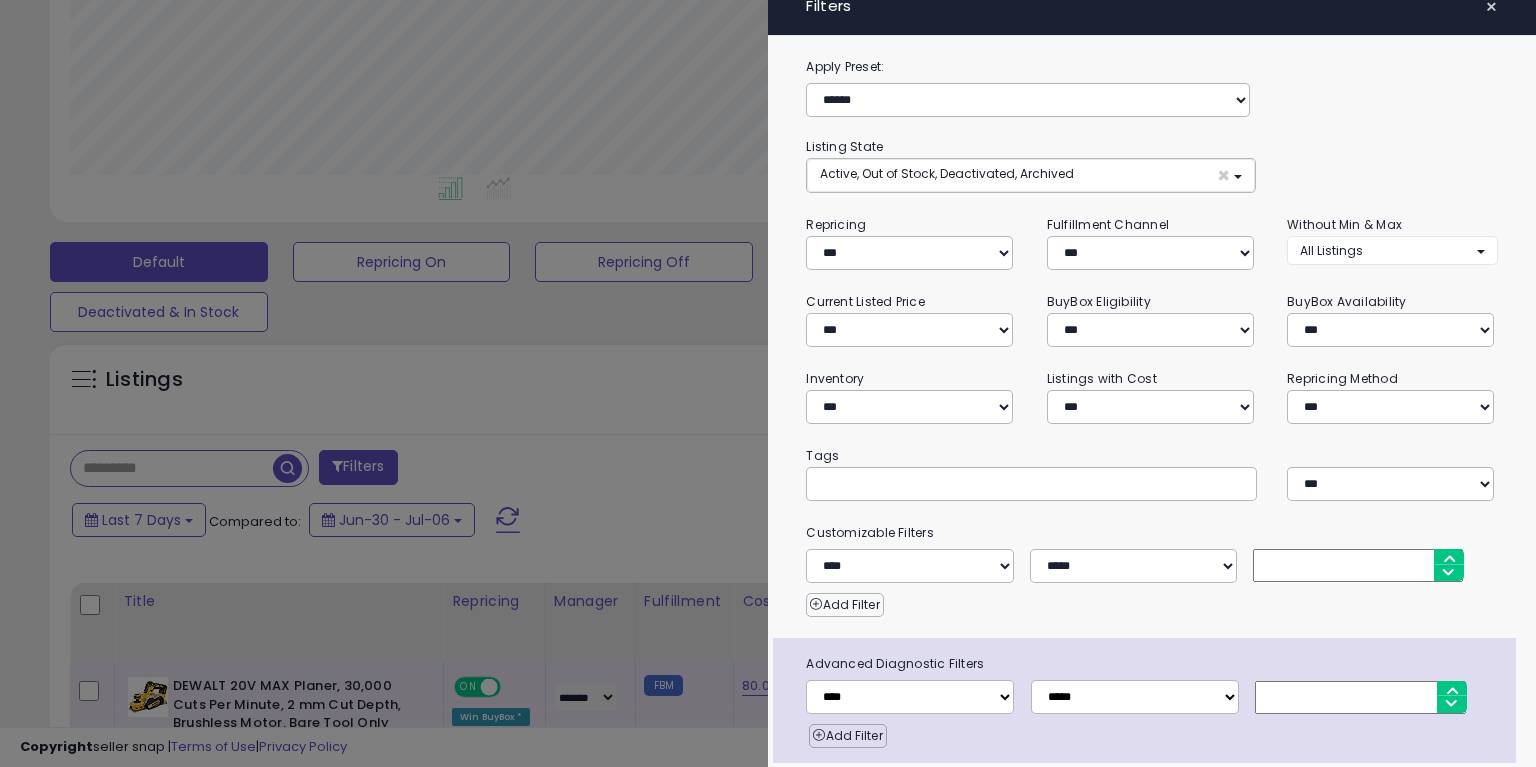 drag, startPoint x: 969, startPoint y: 499, endPoint x: 959, endPoint y: 483, distance: 18.867962 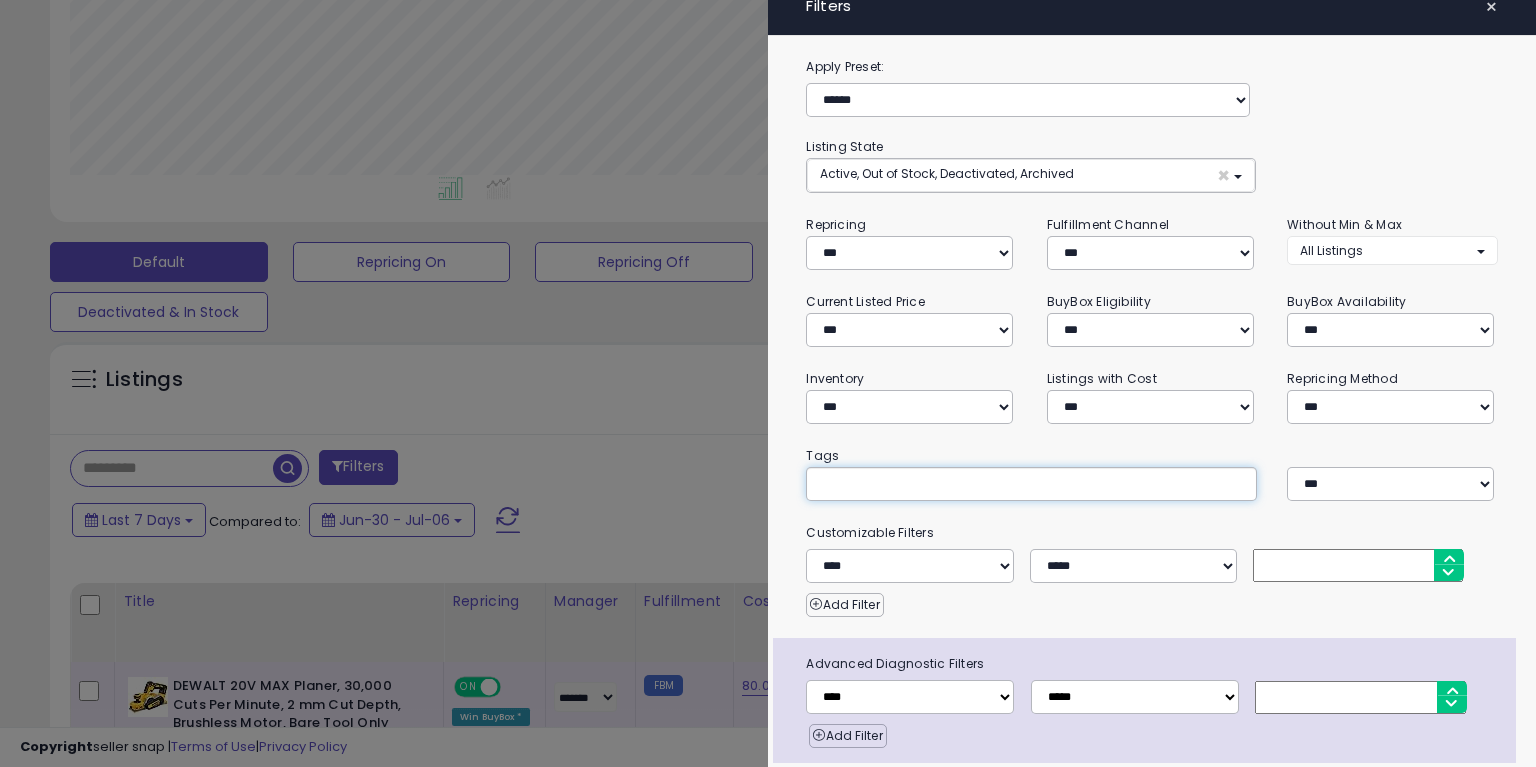 click at bounding box center [969, 483] 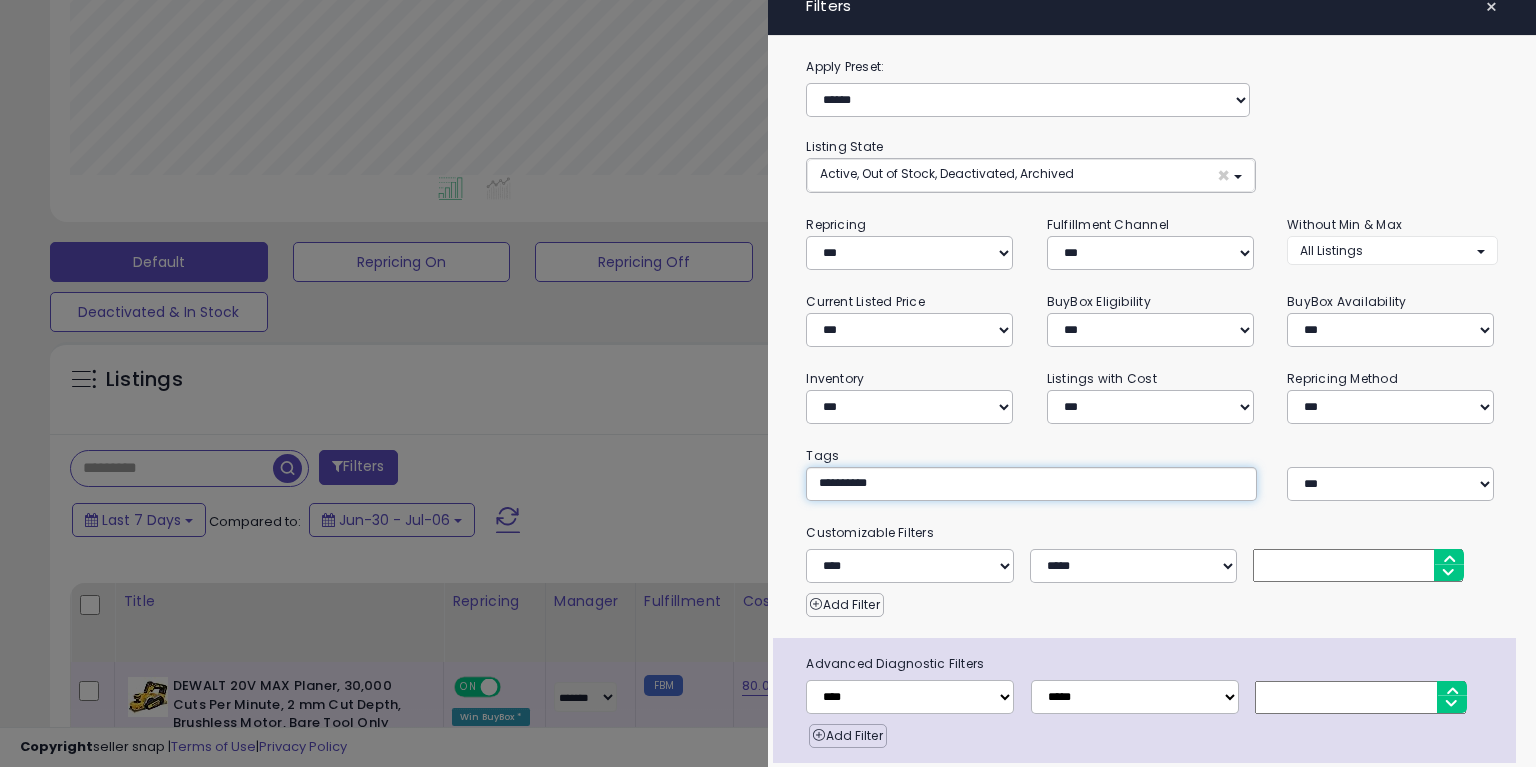 type on "**********" 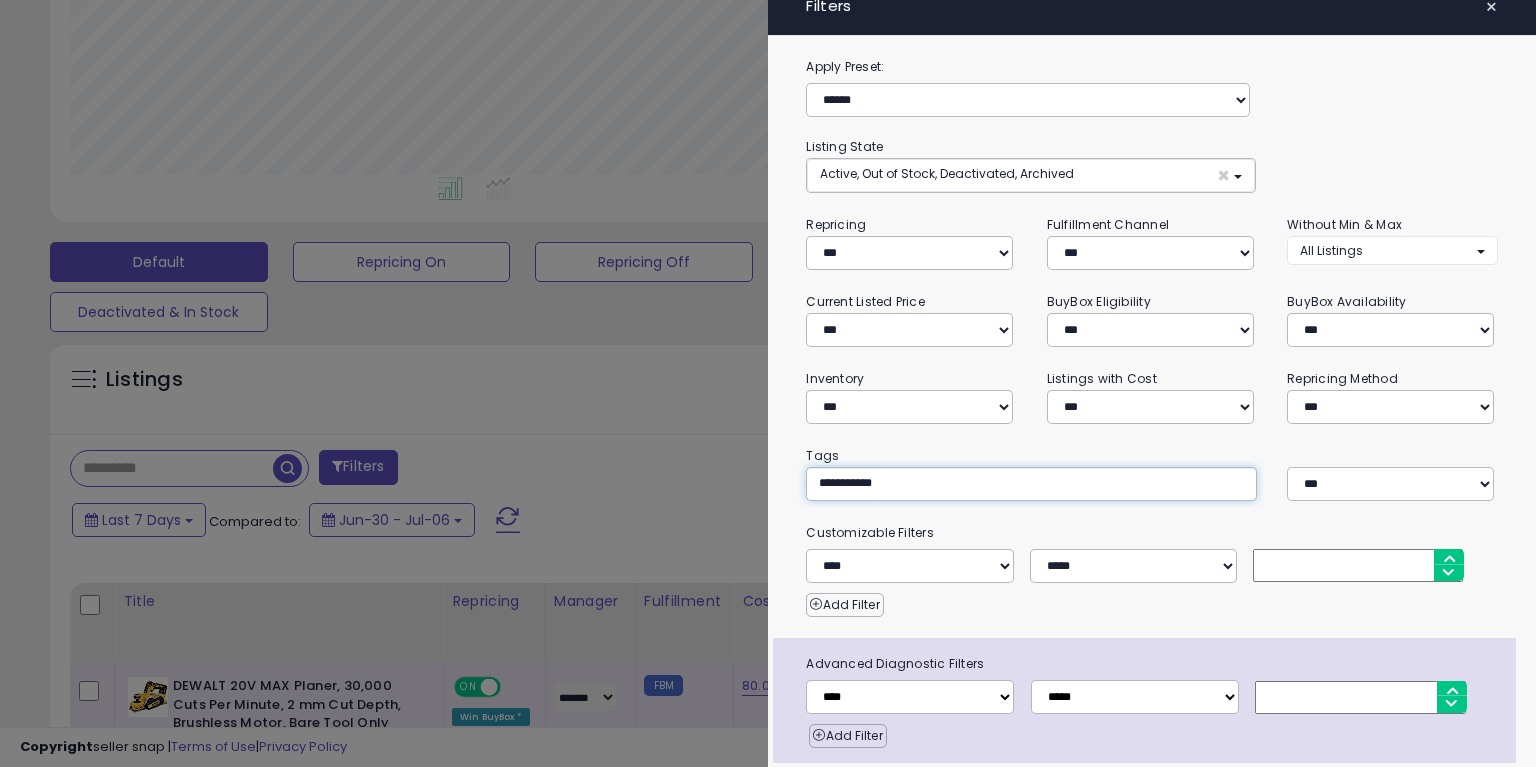 type on "**********" 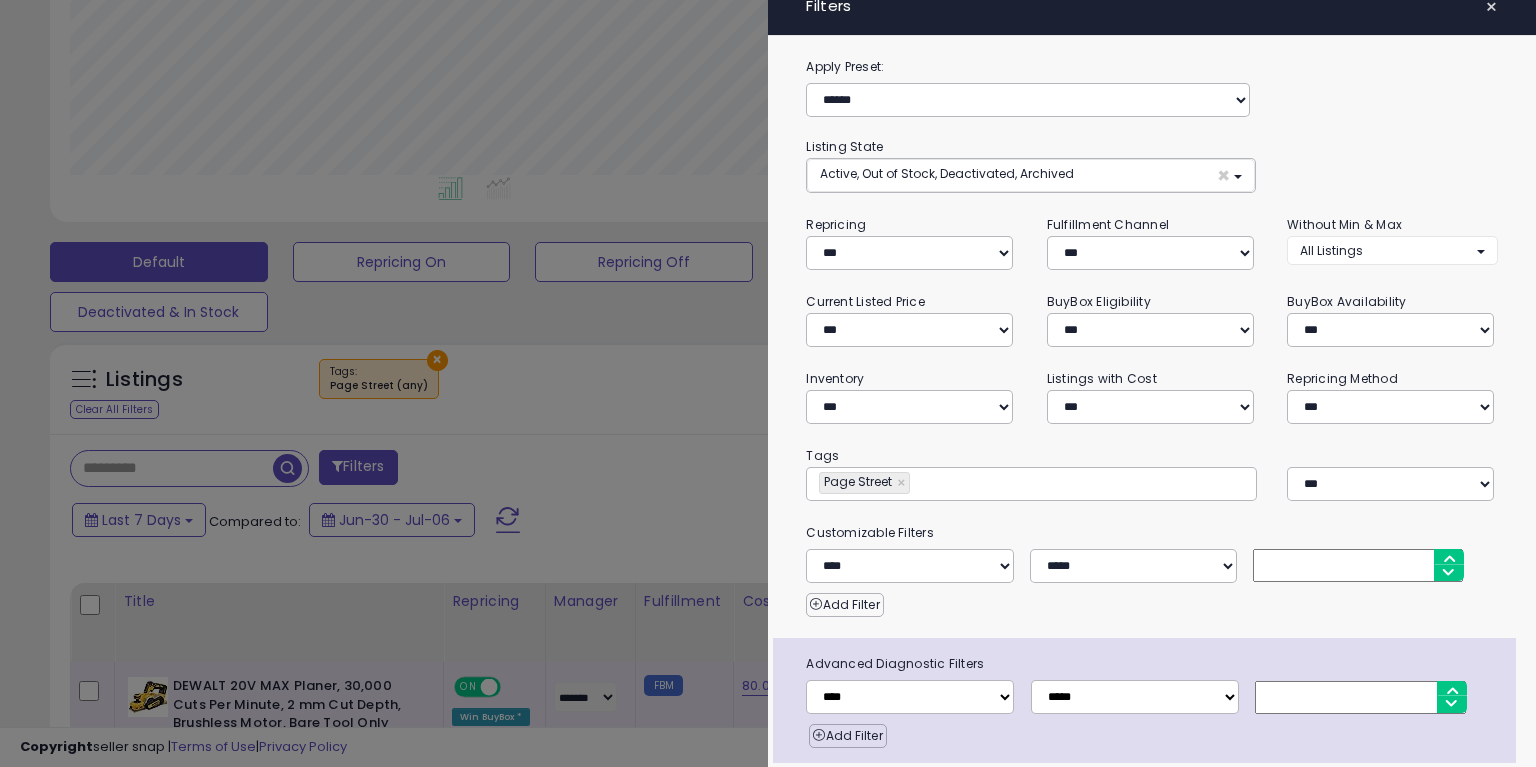 click at bounding box center (768, 383) 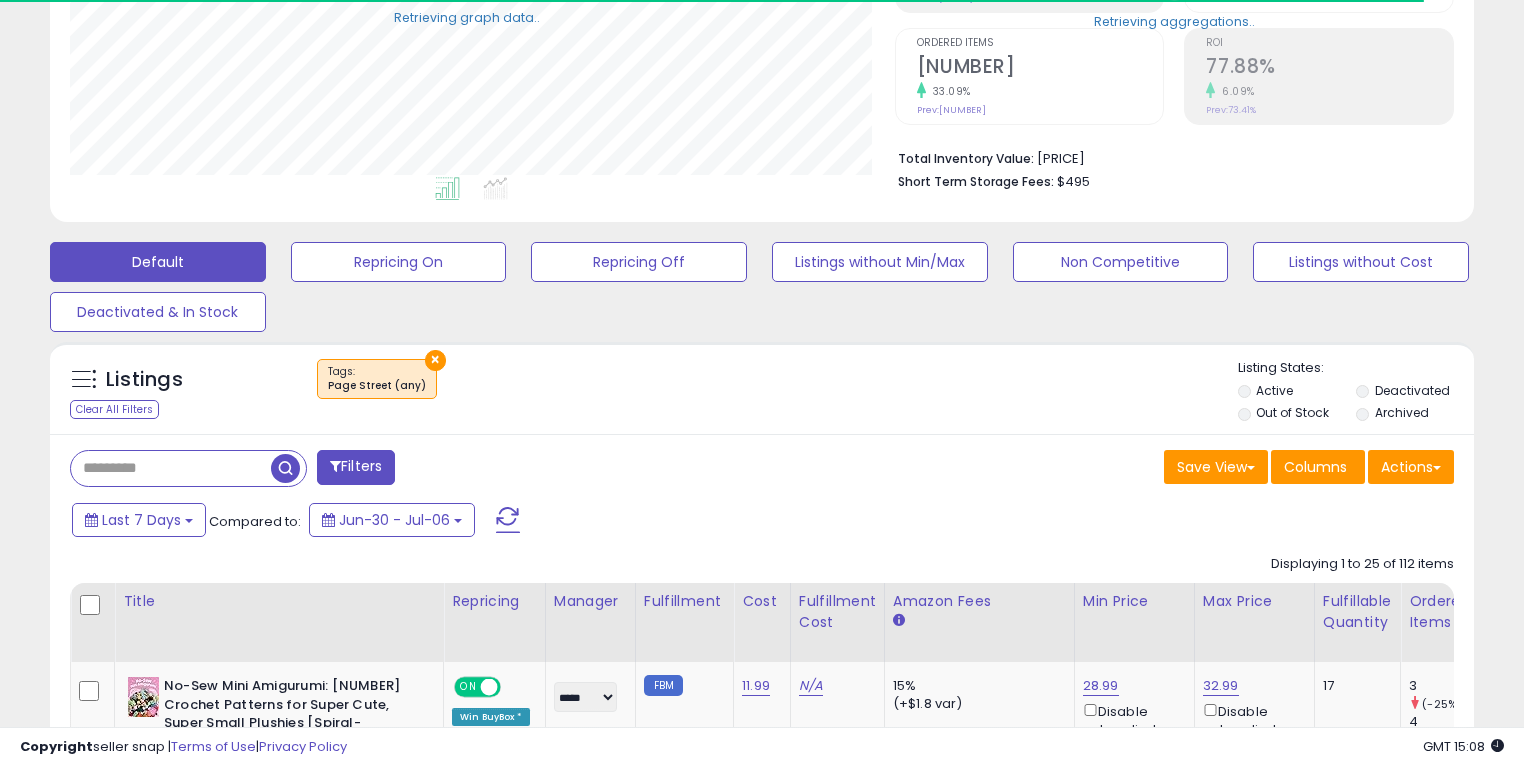 scroll, scrollTop: 409, scrollLeft: 824, axis: both 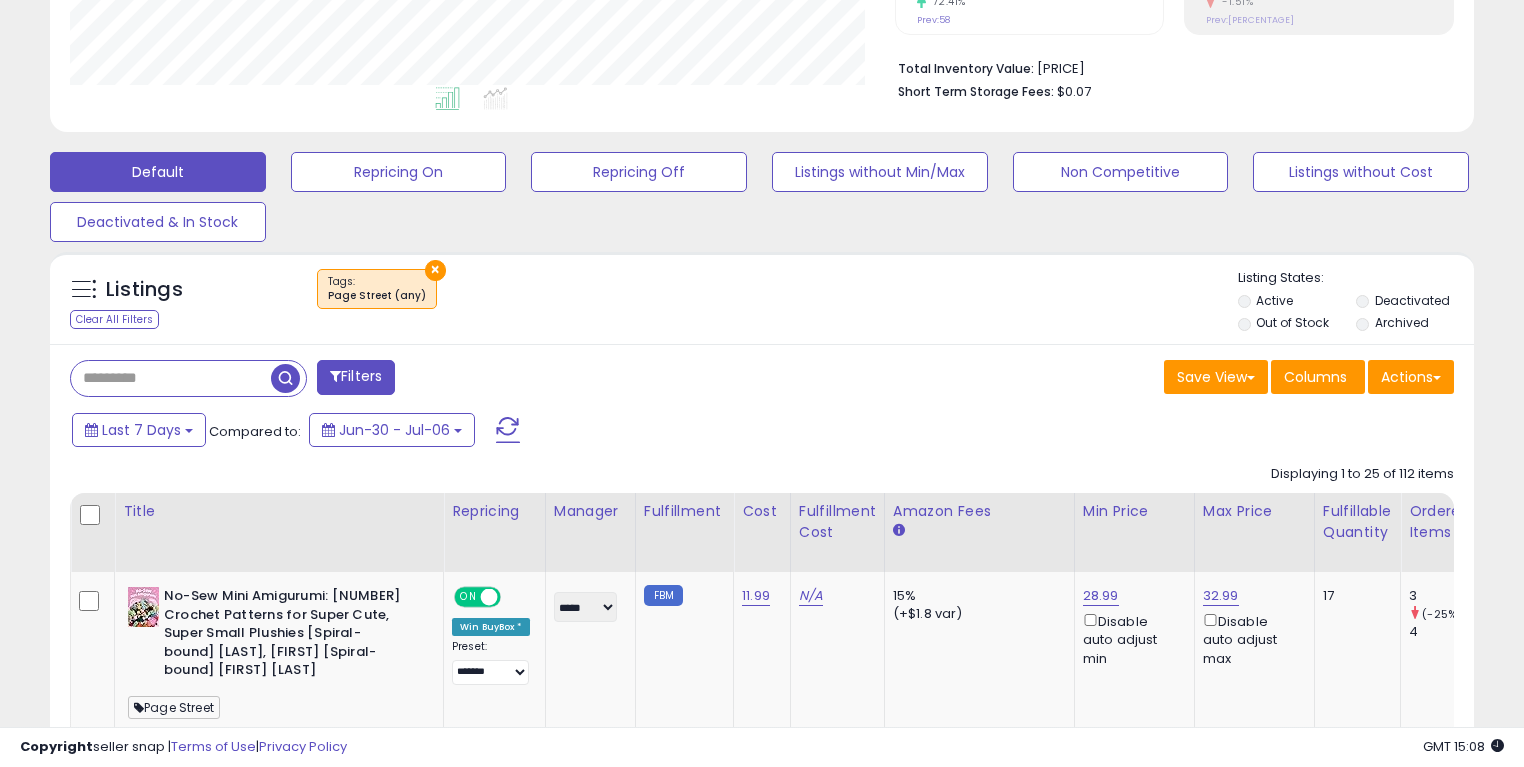 click on "Filters" at bounding box center [356, 377] 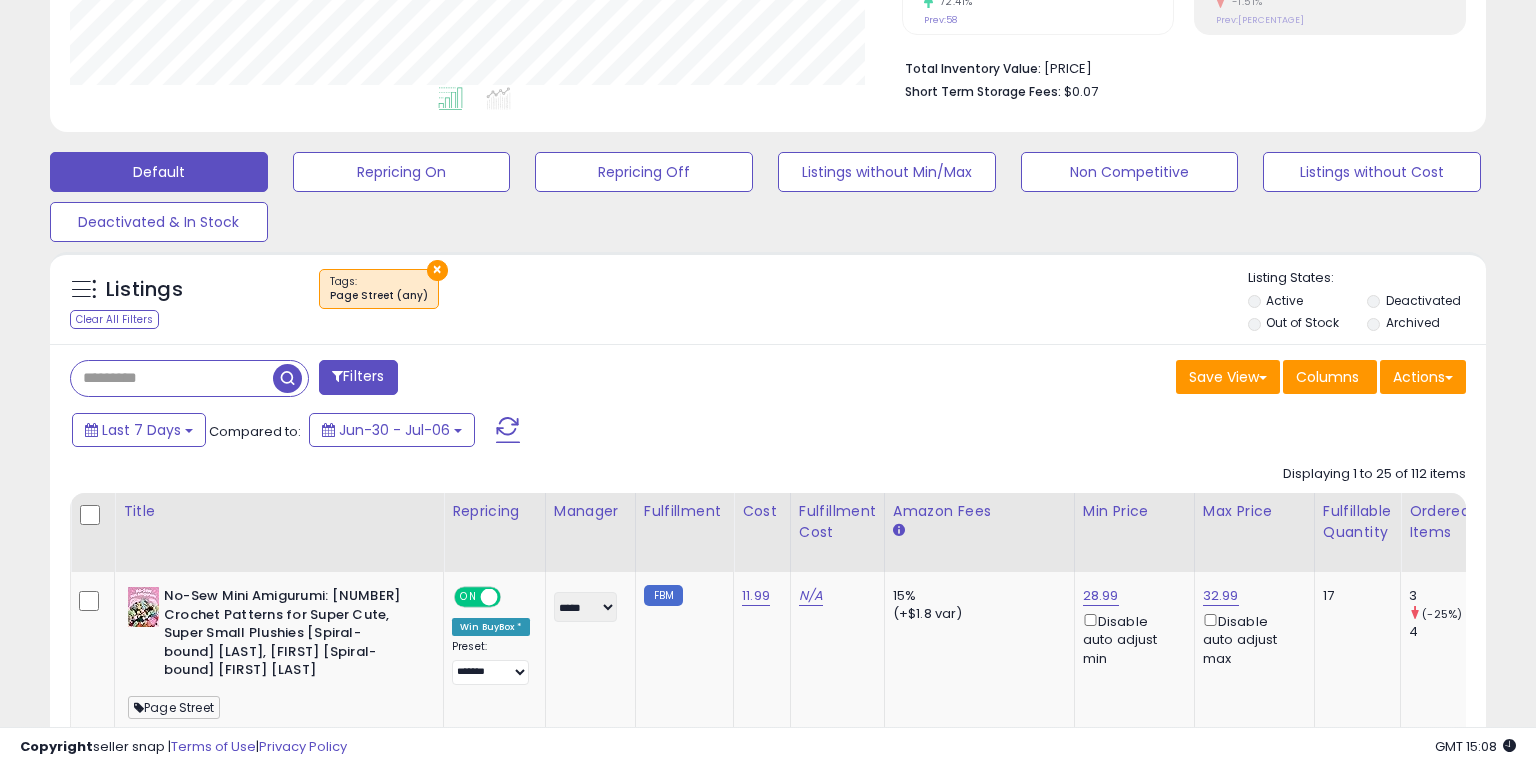 scroll, scrollTop: 999589, scrollLeft: 999168, axis: both 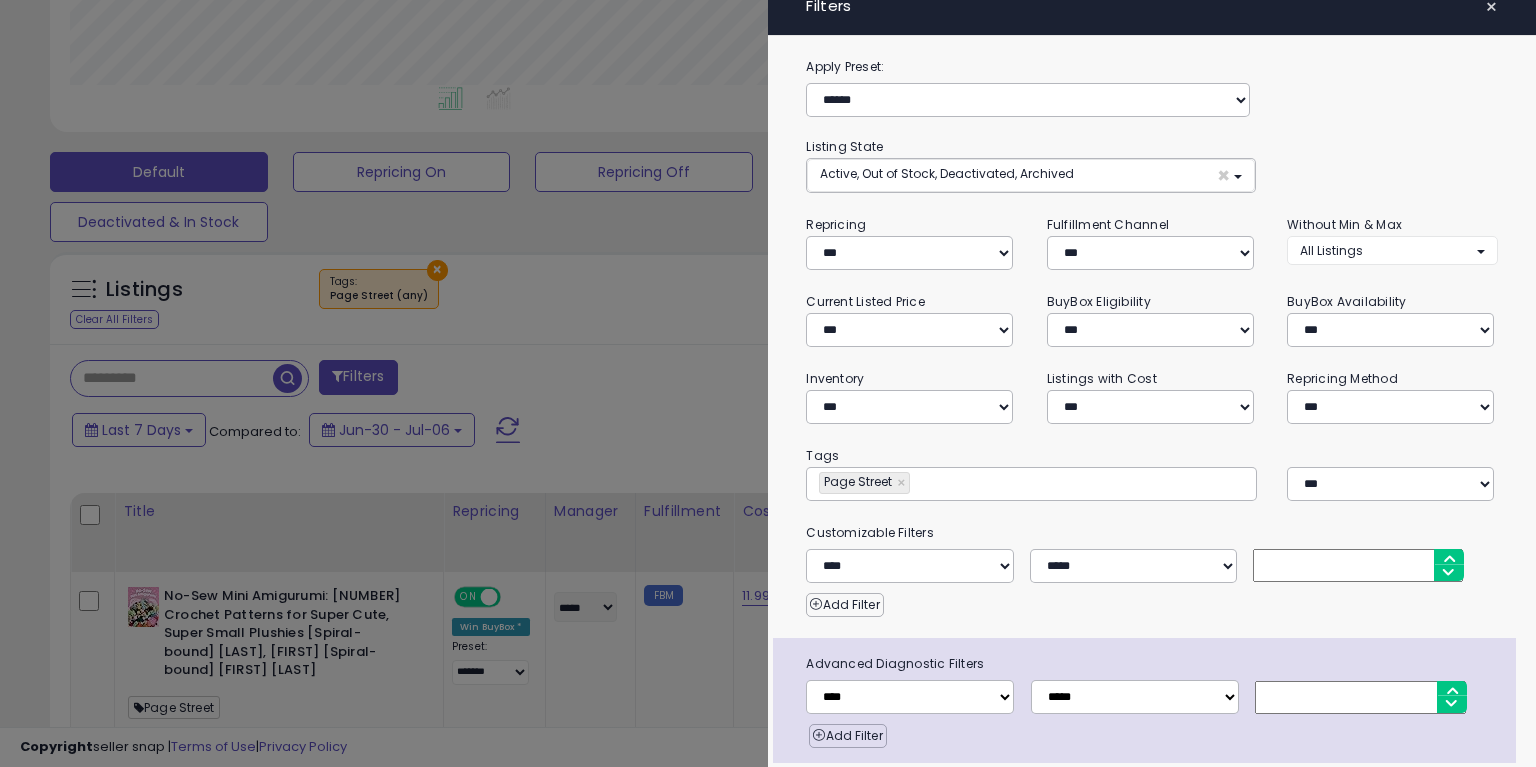 click on "**********" at bounding box center [1152, 447] 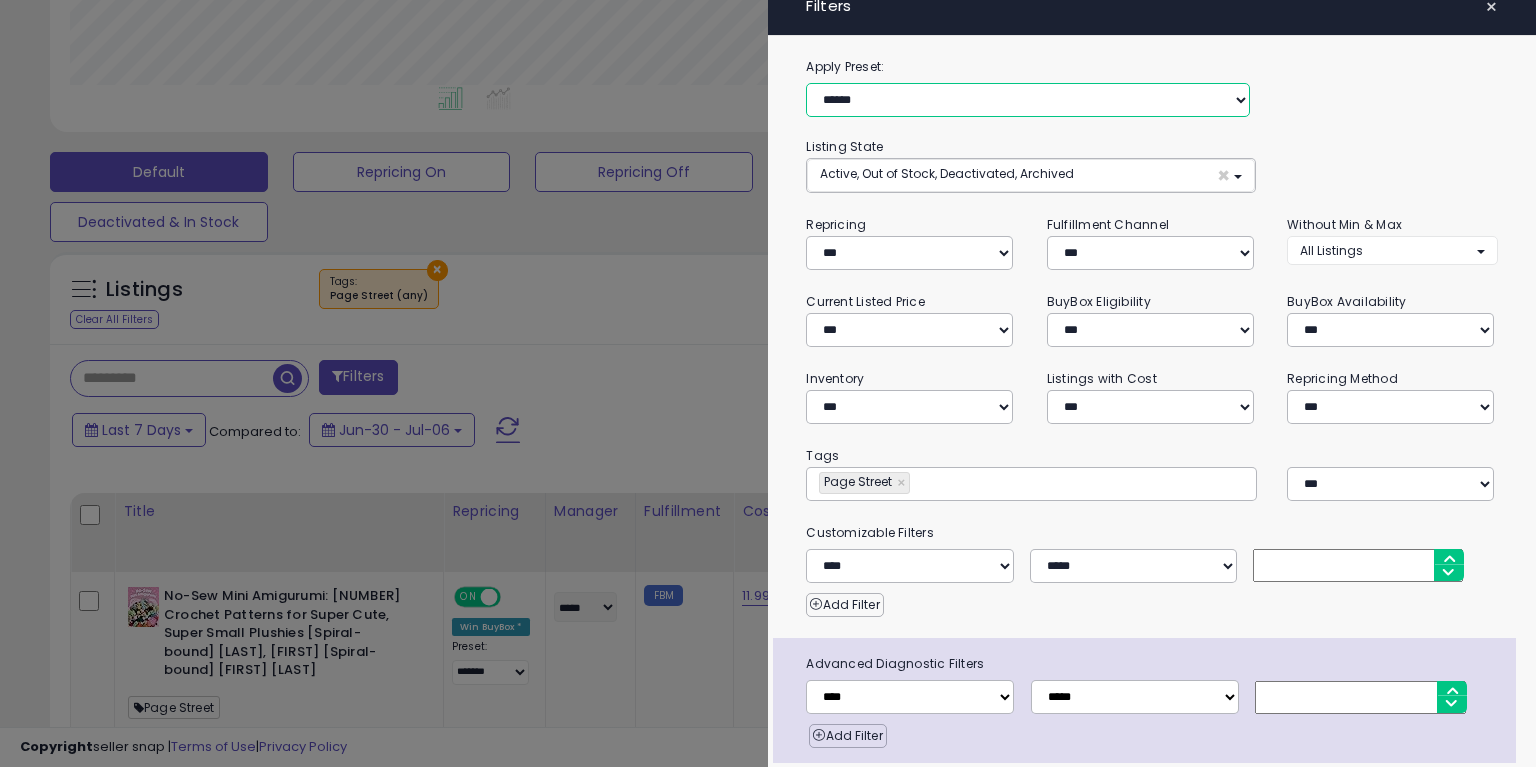 click on "**********" at bounding box center [1028, 100] 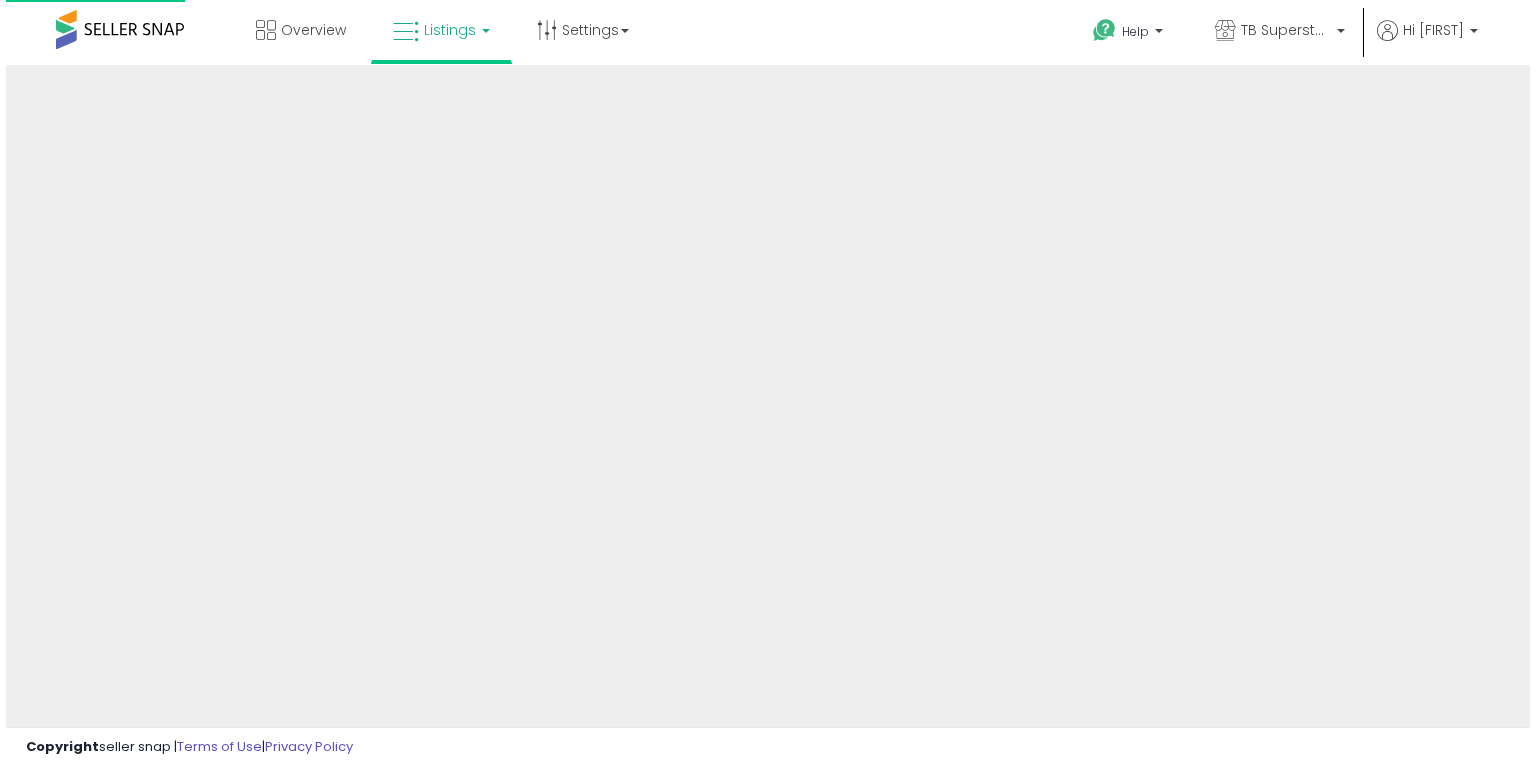 scroll, scrollTop: 0, scrollLeft: 0, axis: both 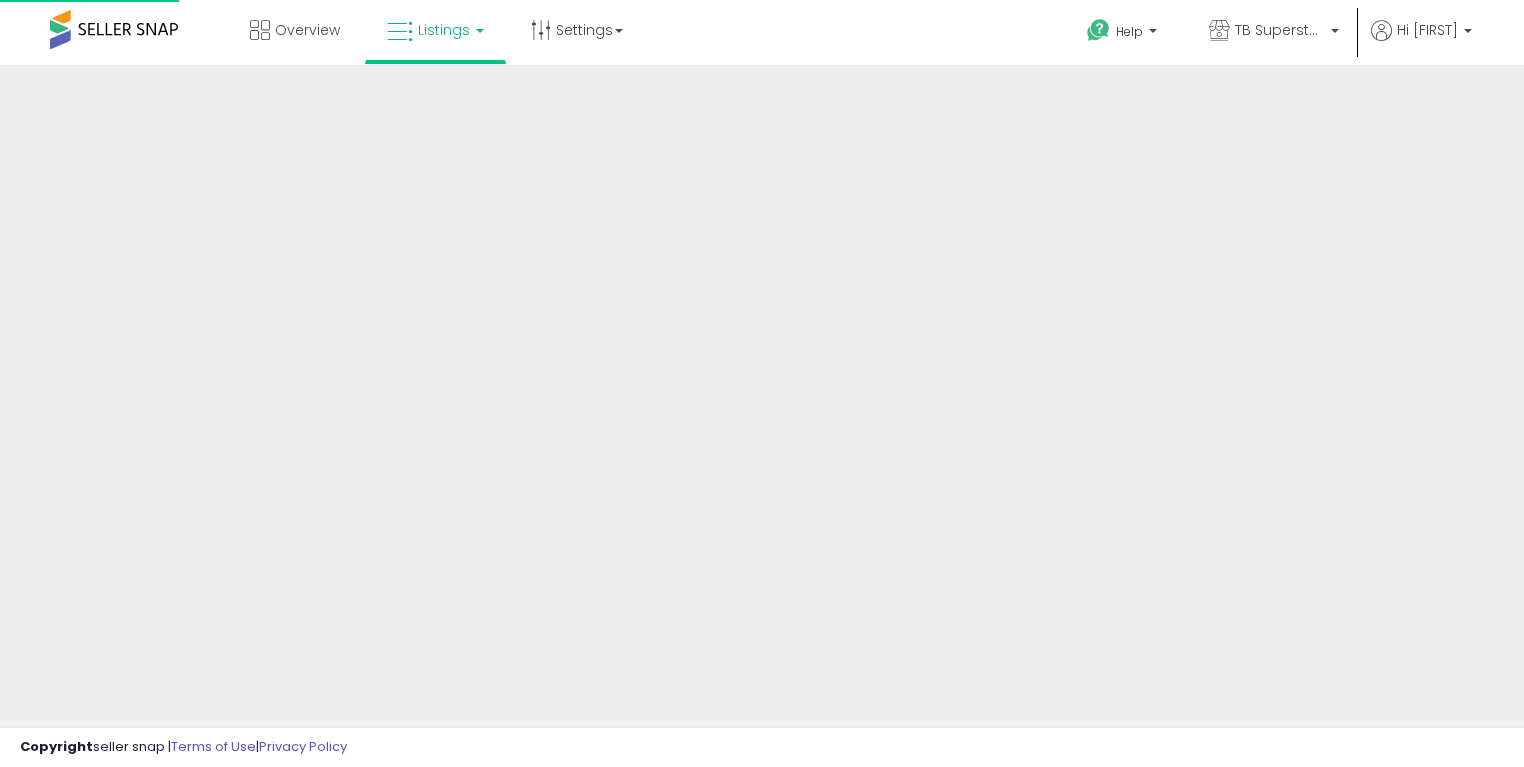 select on "*" 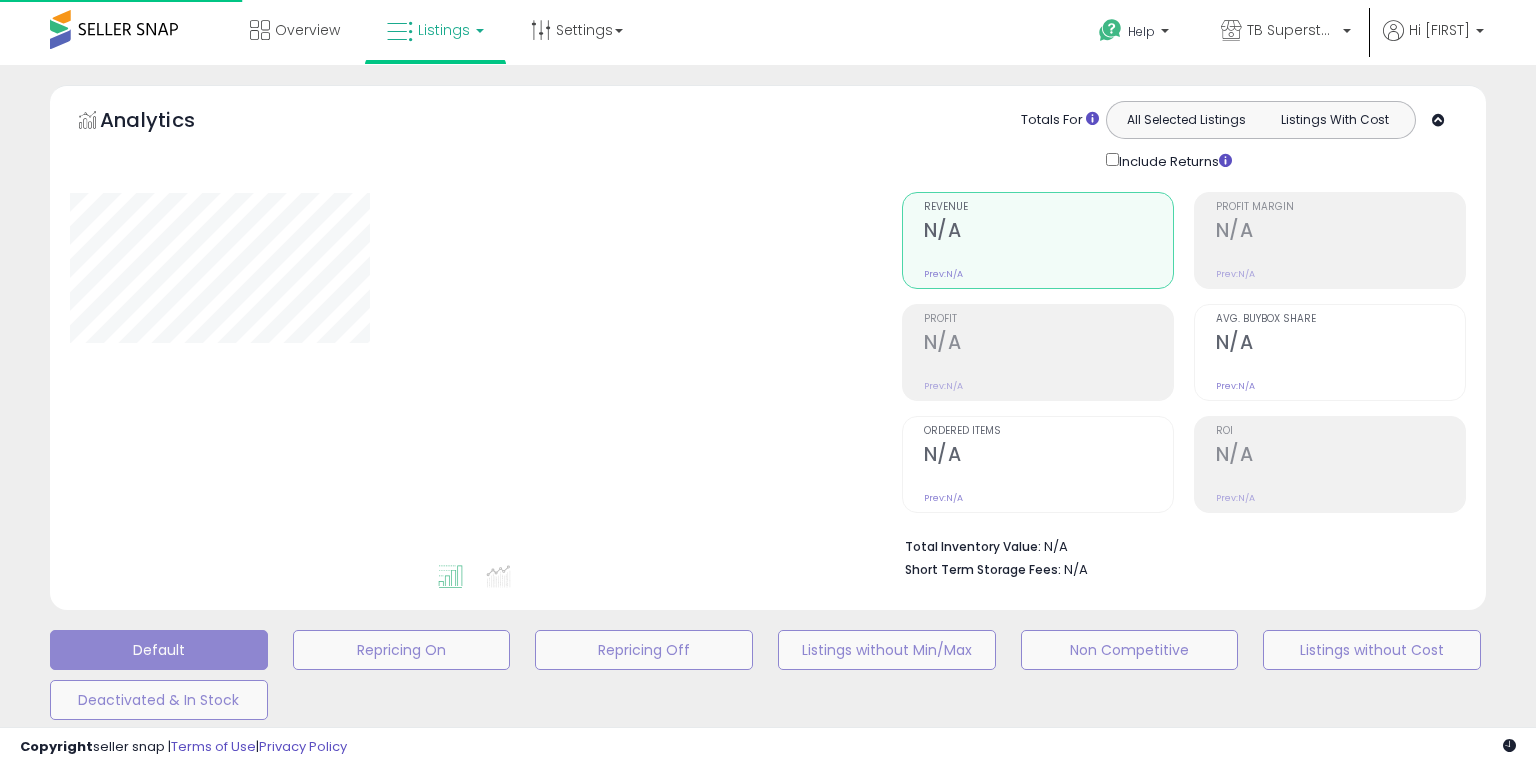 select on "****" 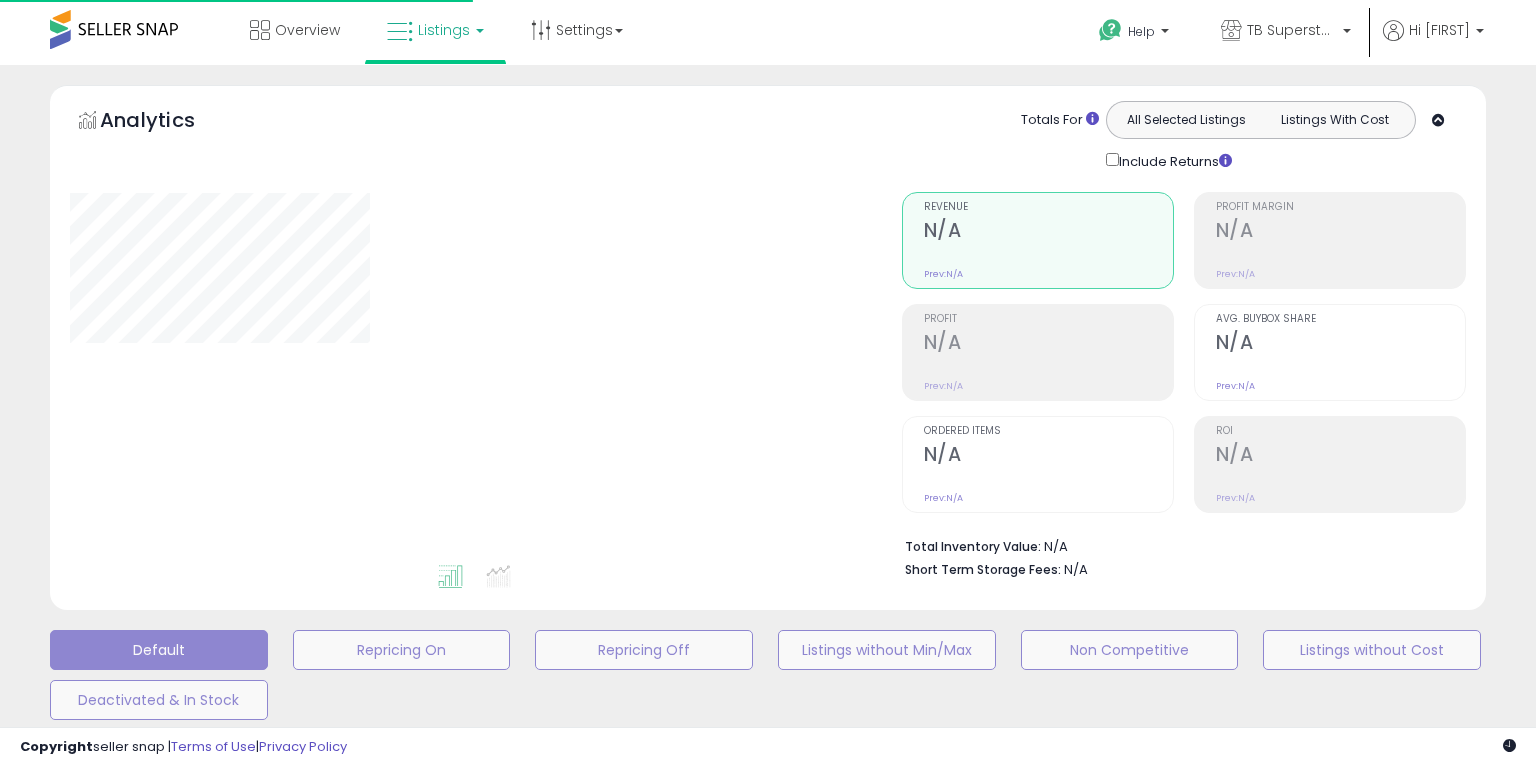 scroll, scrollTop: 469, scrollLeft: 0, axis: vertical 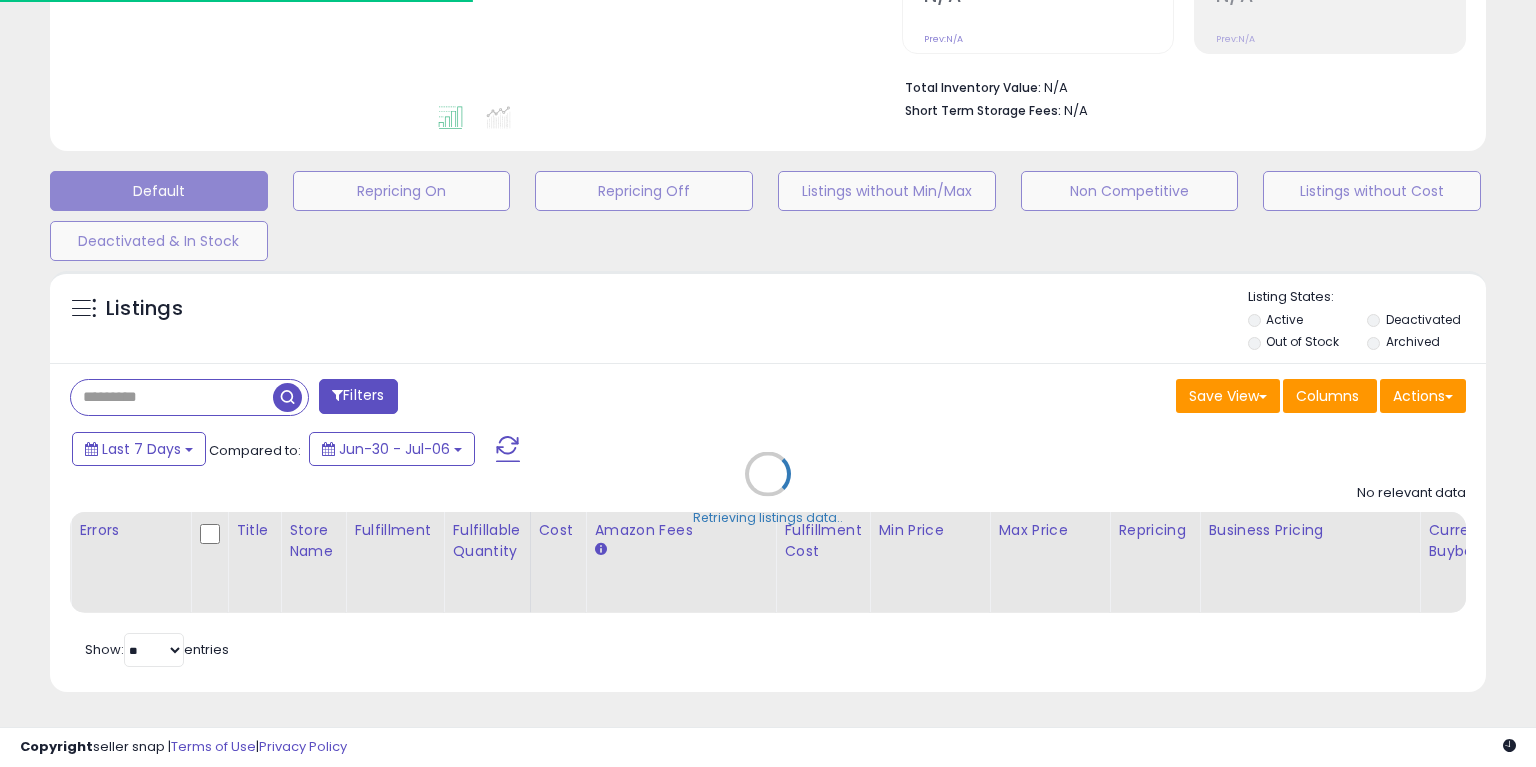 select 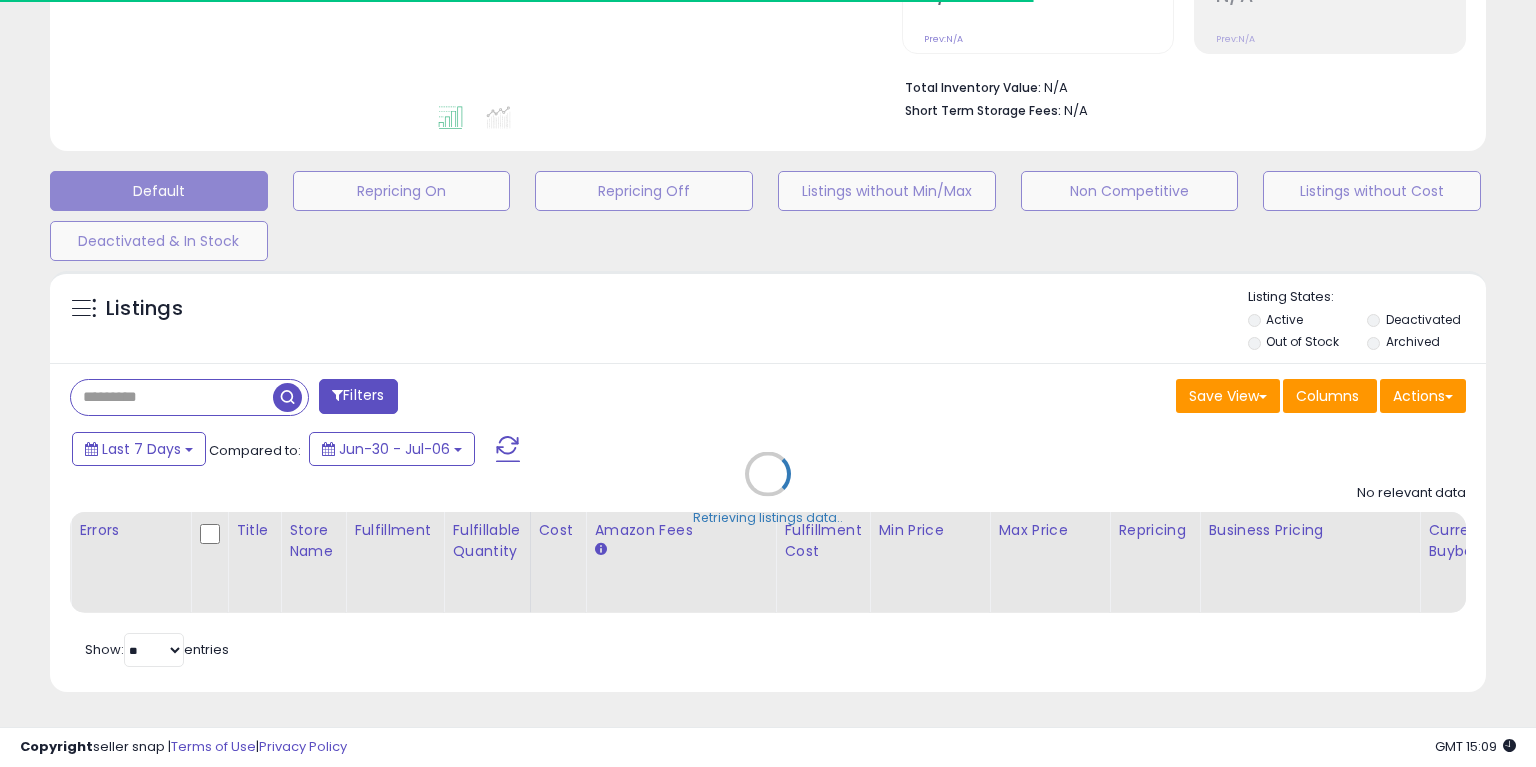 click on "Retrieving listings data.." at bounding box center (768, 489) 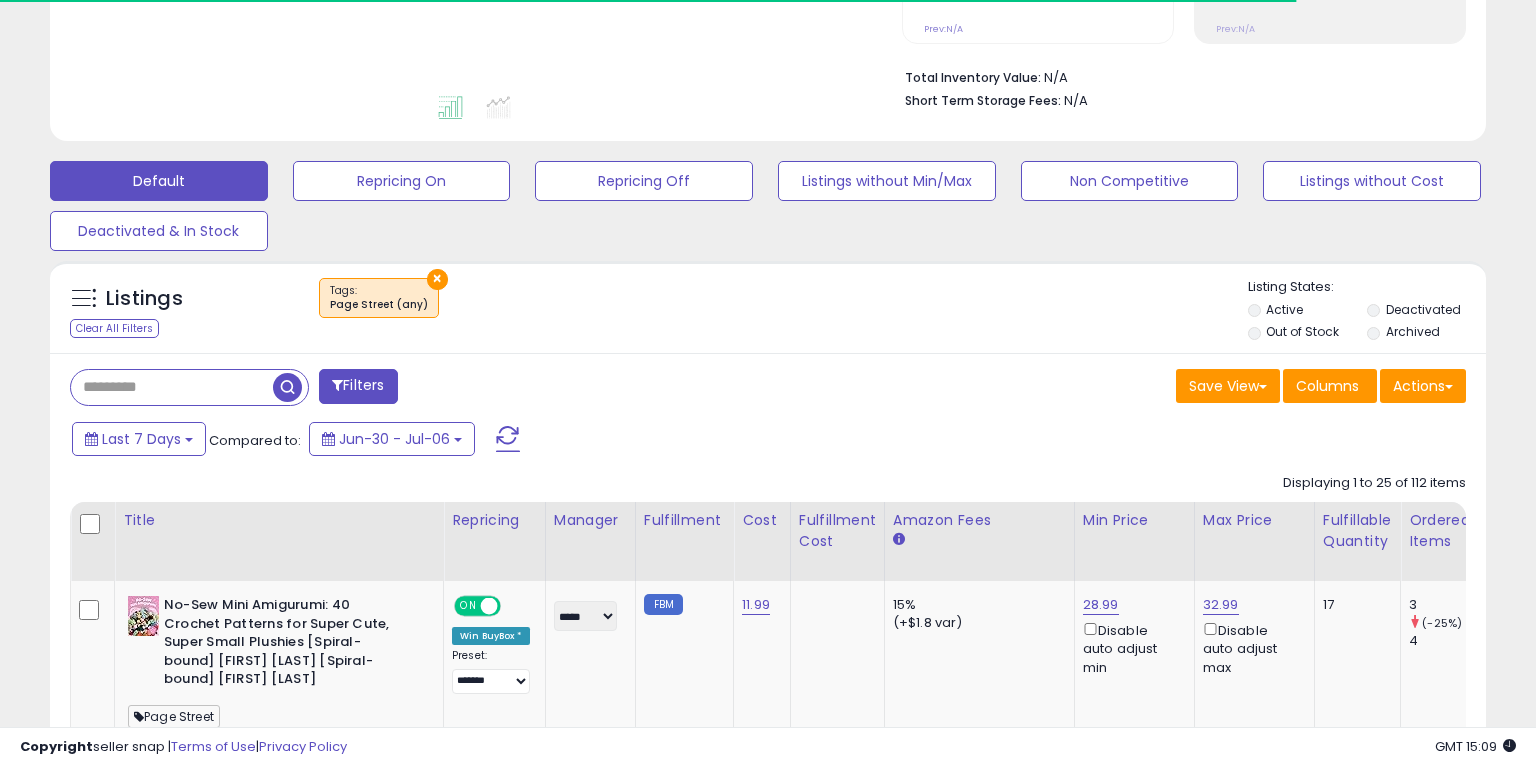 type on "**********" 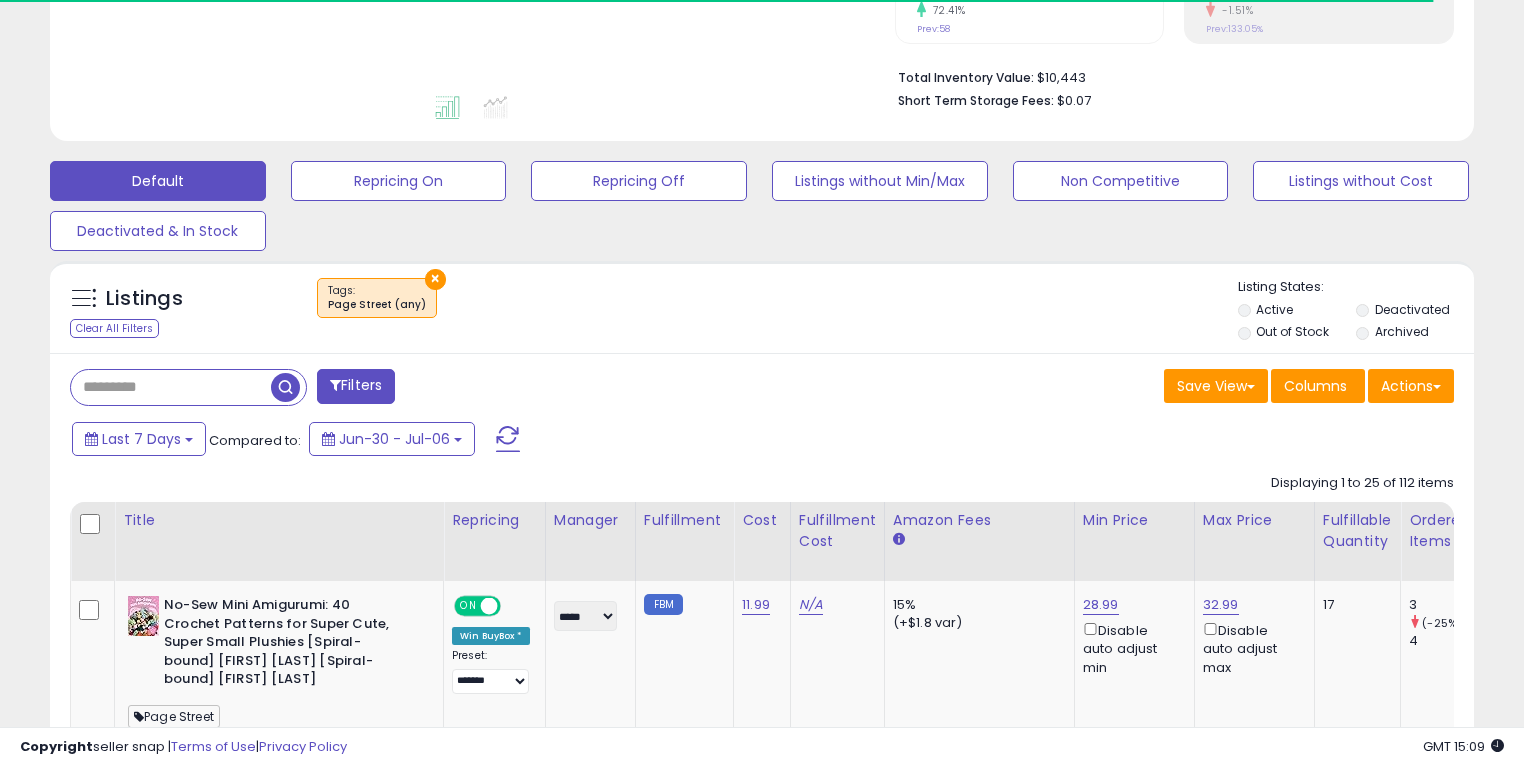 click on "Filters" at bounding box center [356, 386] 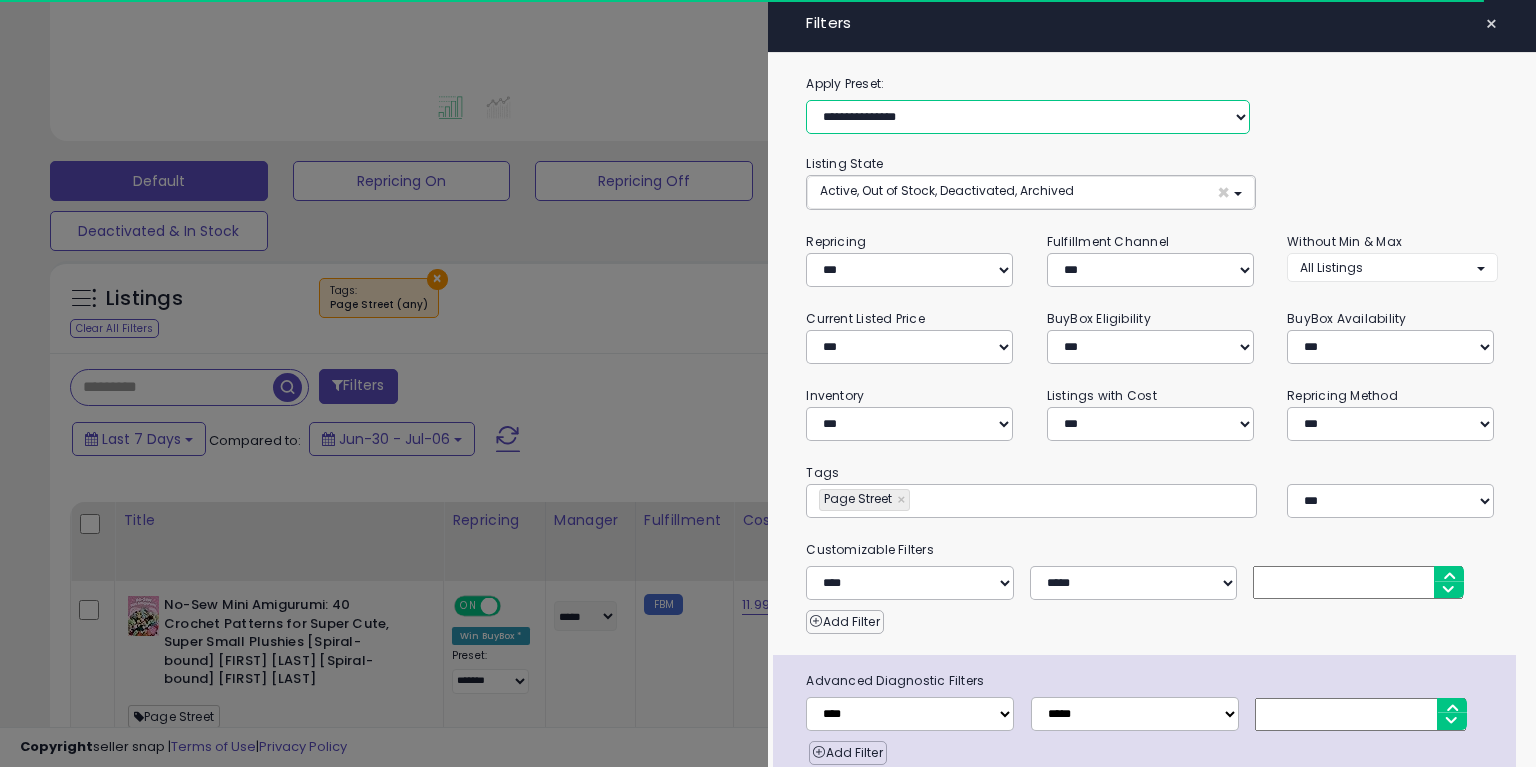 click on "**********" at bounding box center (1028, 117) 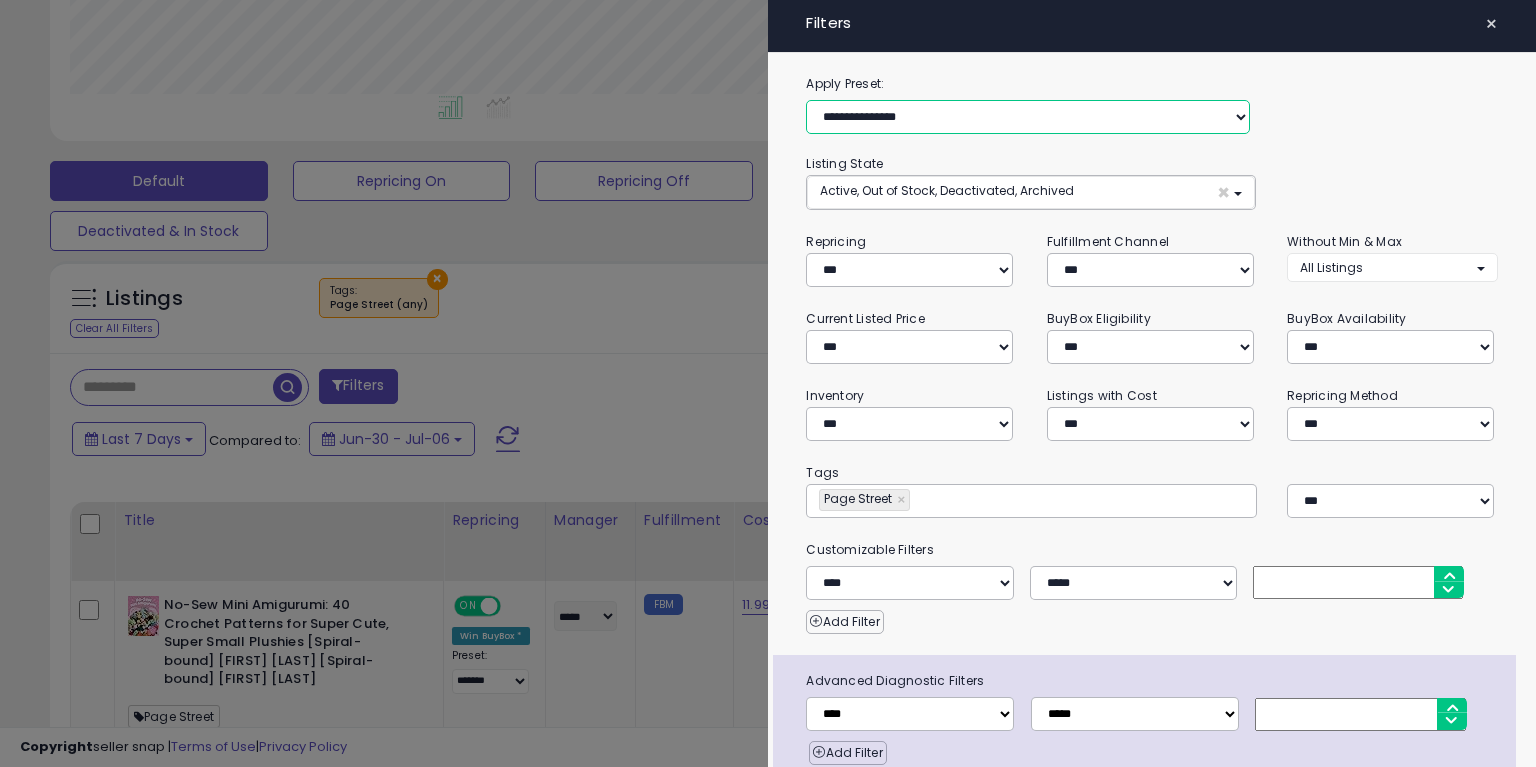 scroll, scrollTop: 999589, scrollLeft: 999168, axis: both 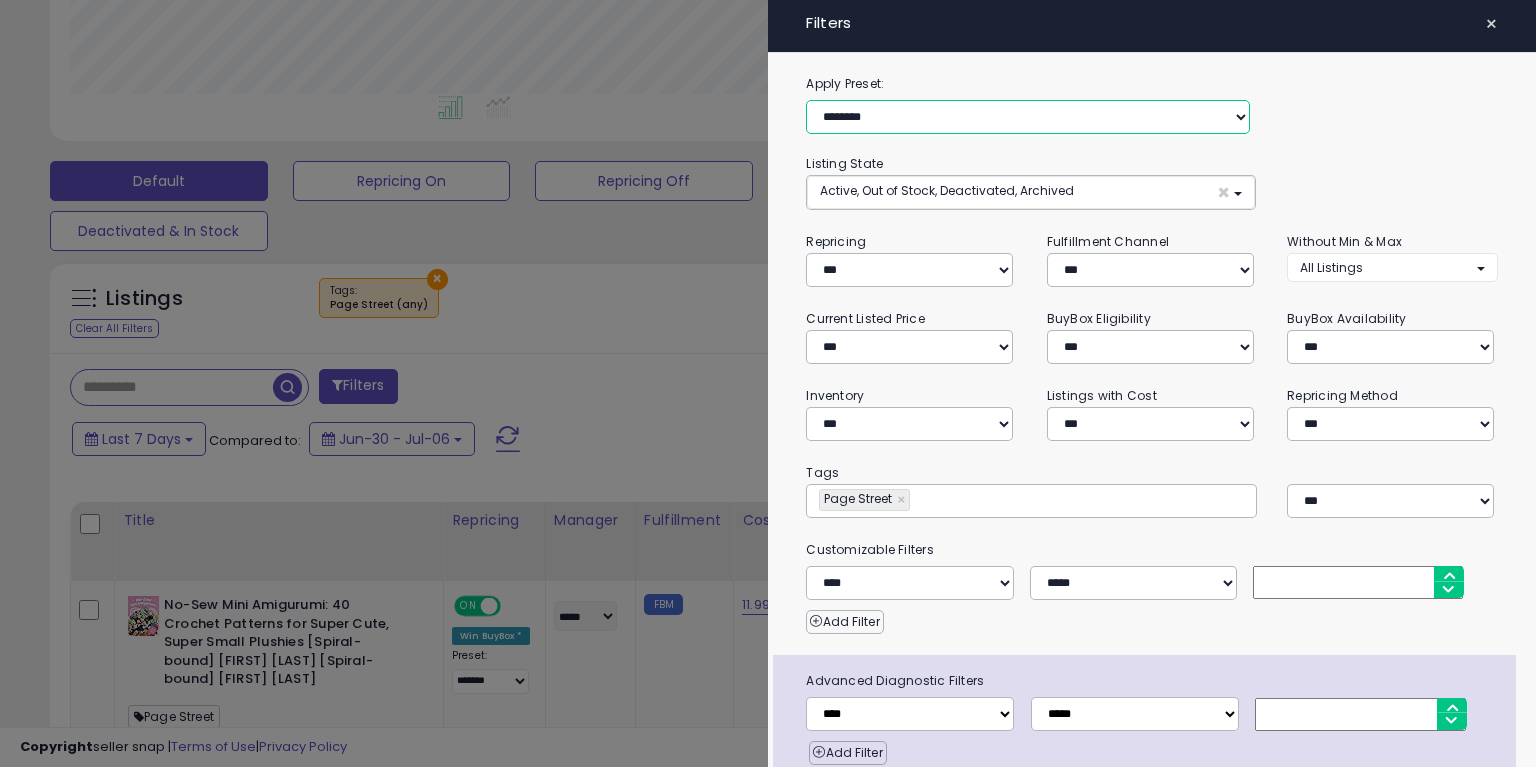 select on "***" 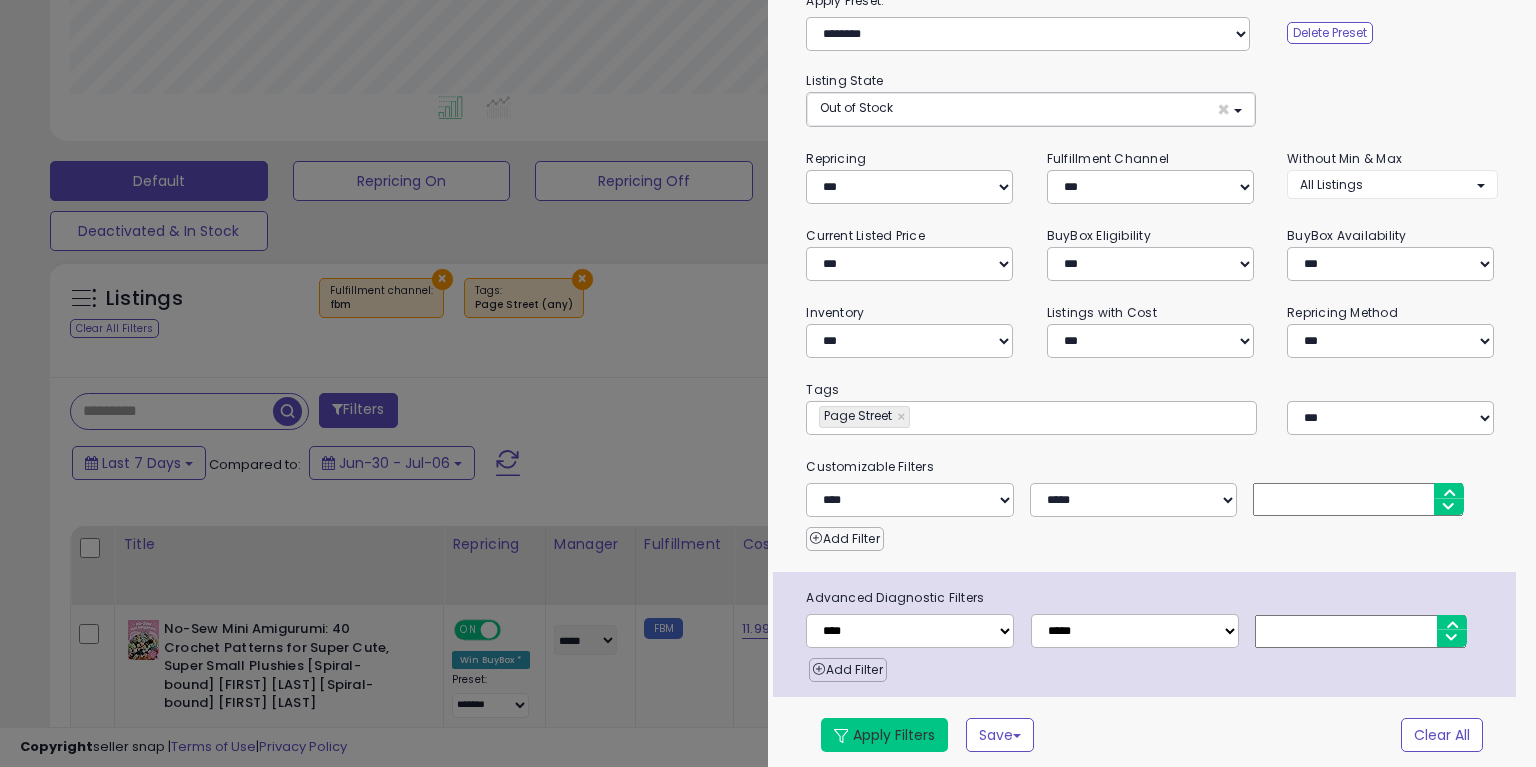 click on "Apply Filters" at bounding box center [884, 735] 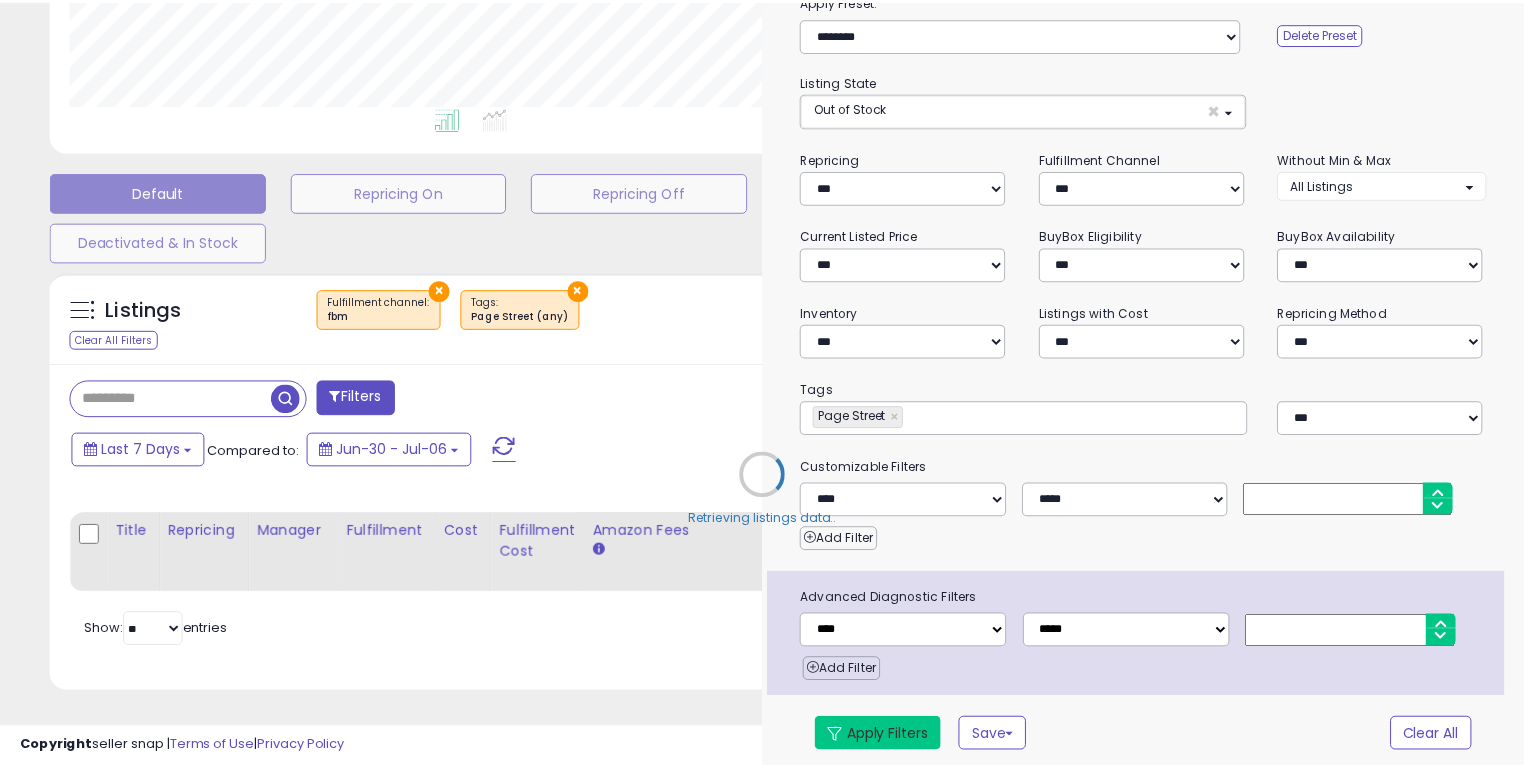 scroll, scrollTop: 468, scrollLeft: 0, axis: vertical 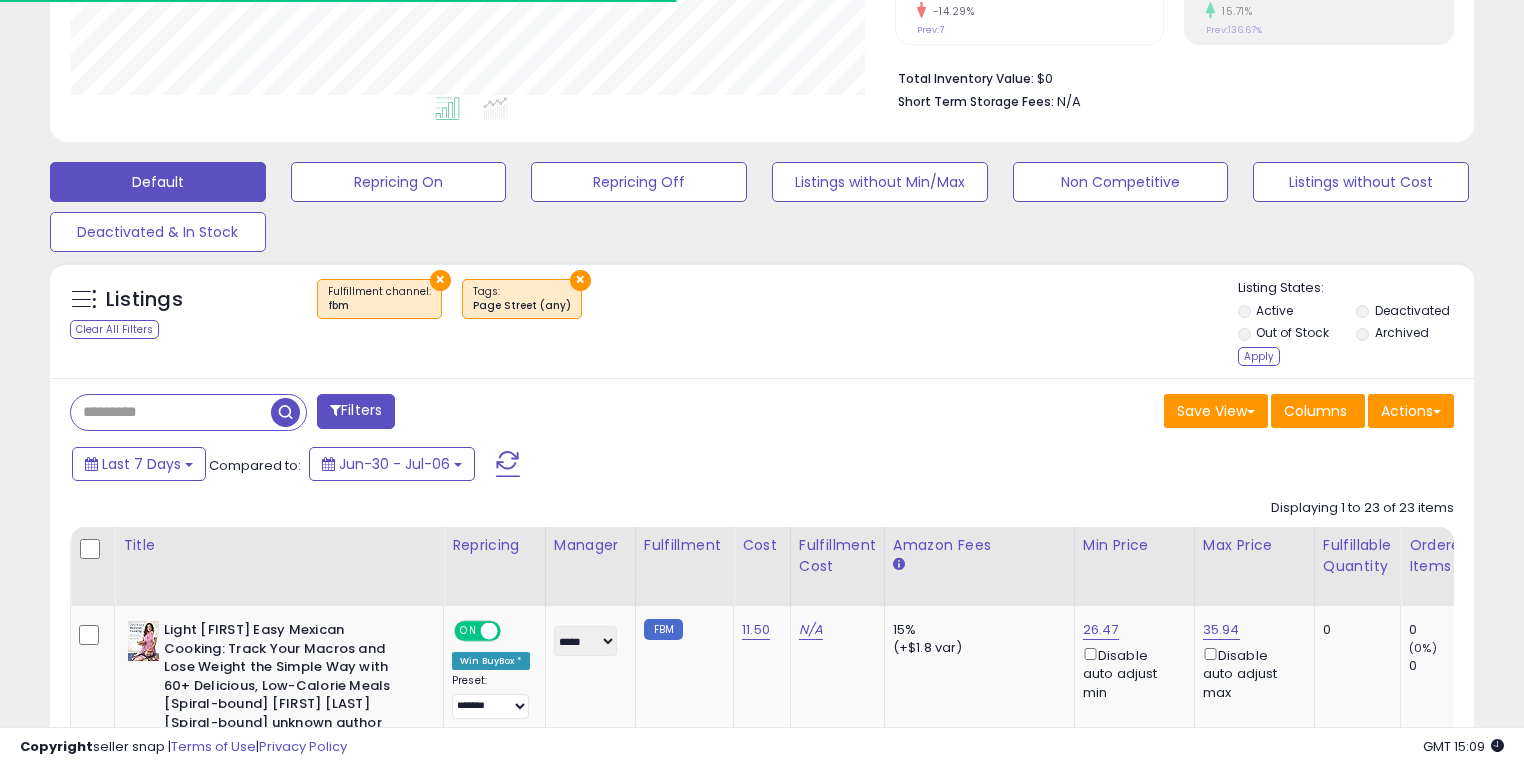 click on "Deactivated" at bounding box center [1414, 313] 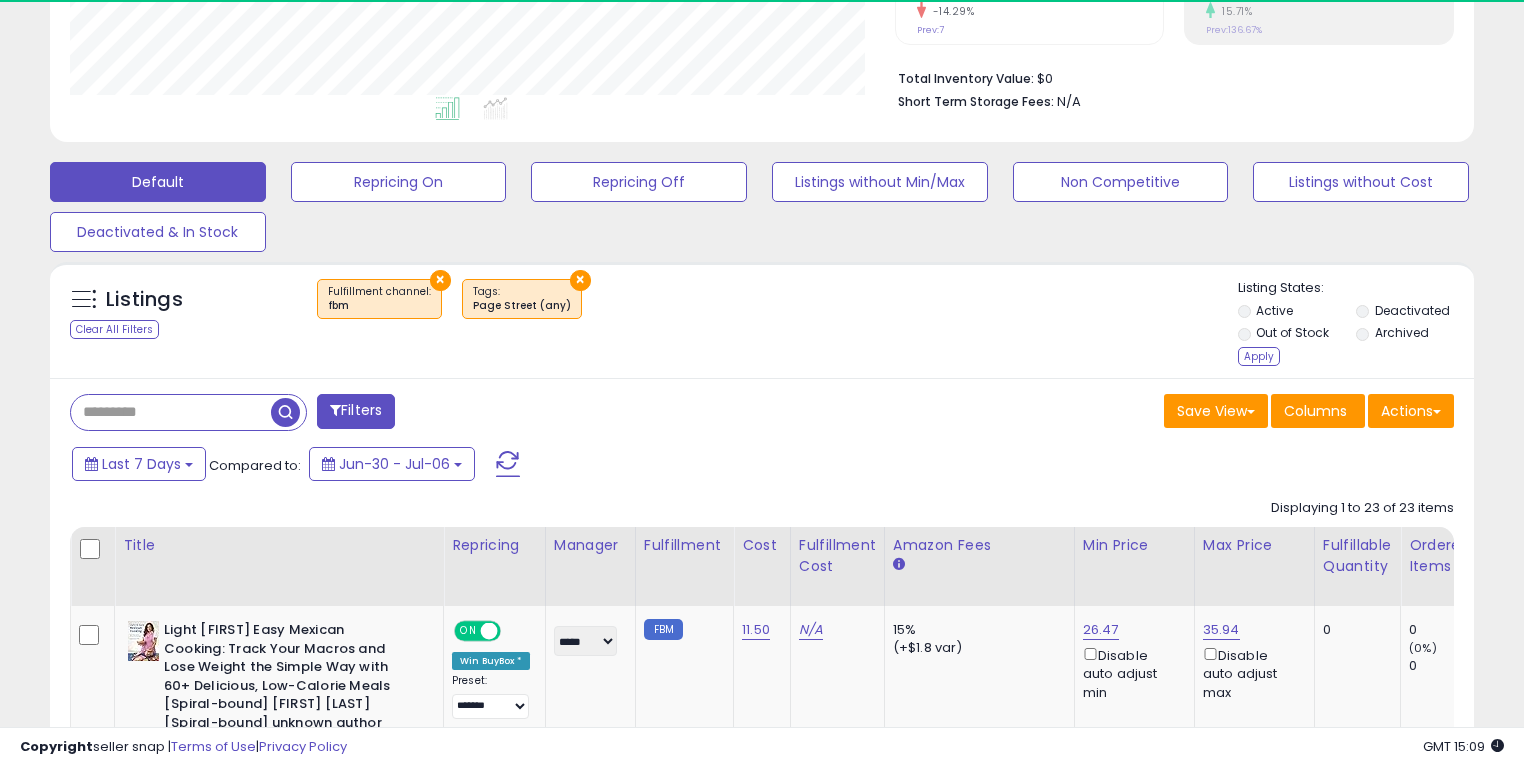 scroll, scrollTop: 999589, scrollLeft: 999175, axis: both 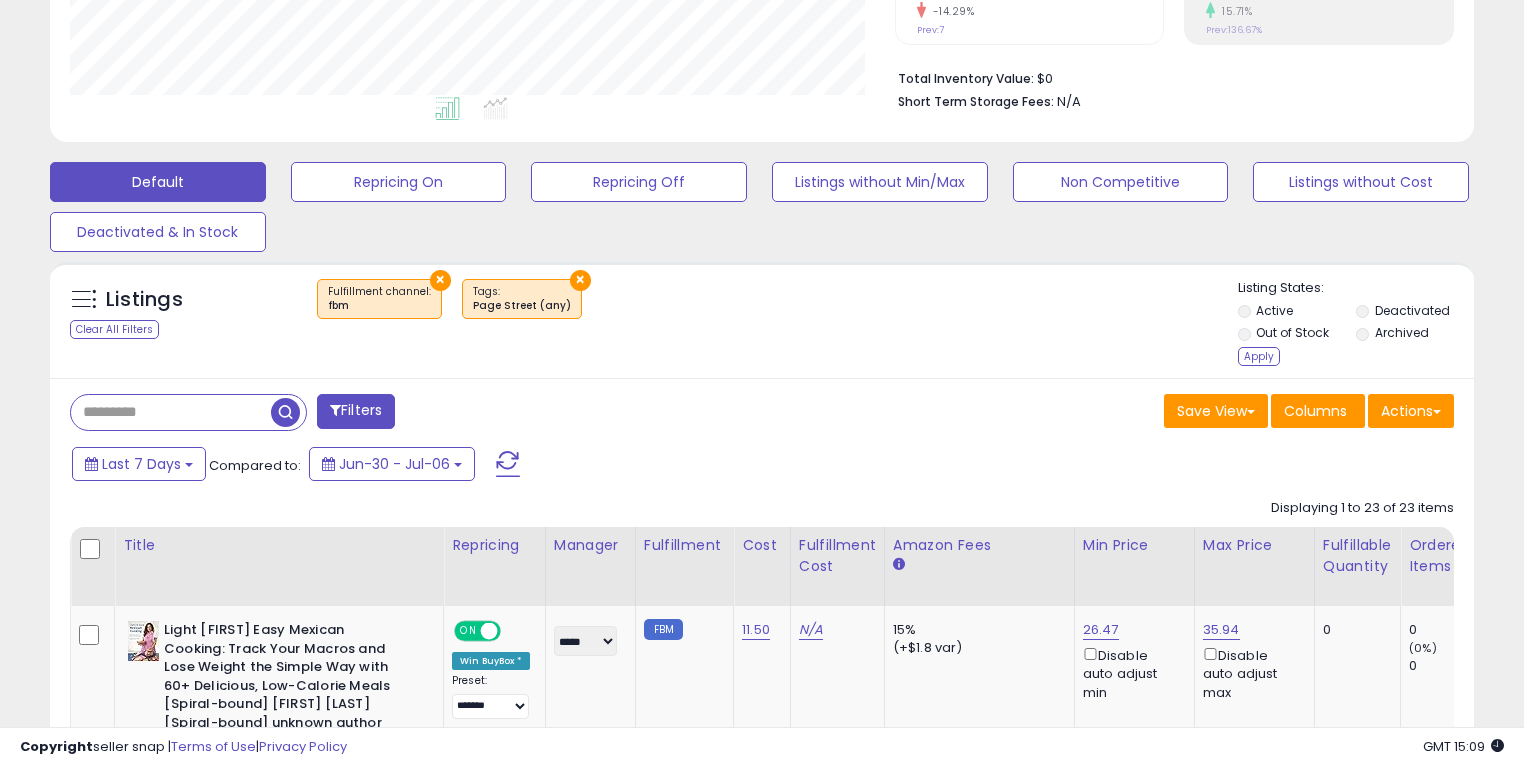 click on "Archived" at bounding box center [1414, 335] 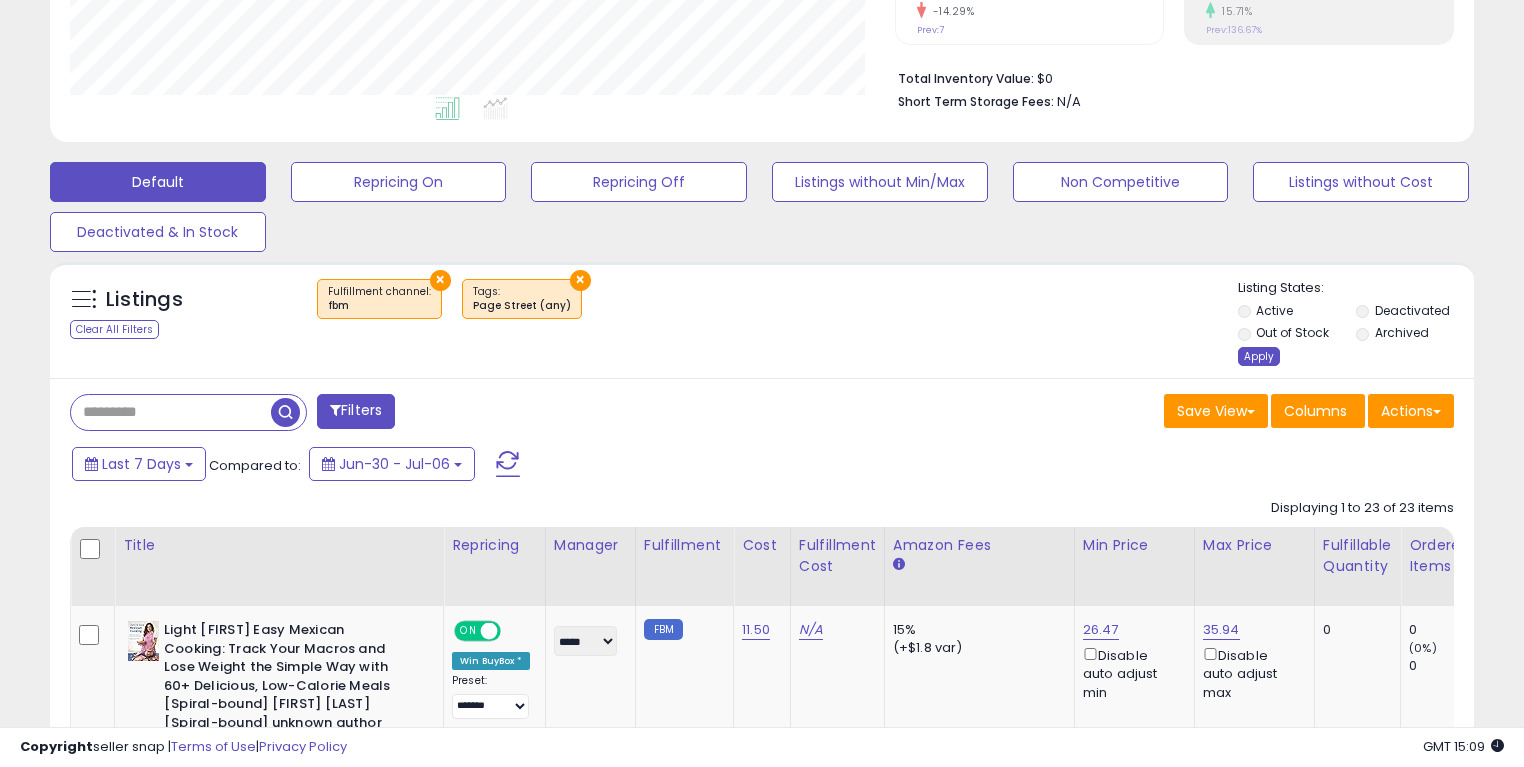 click on "Apply" at bounding box center [1259, 356] 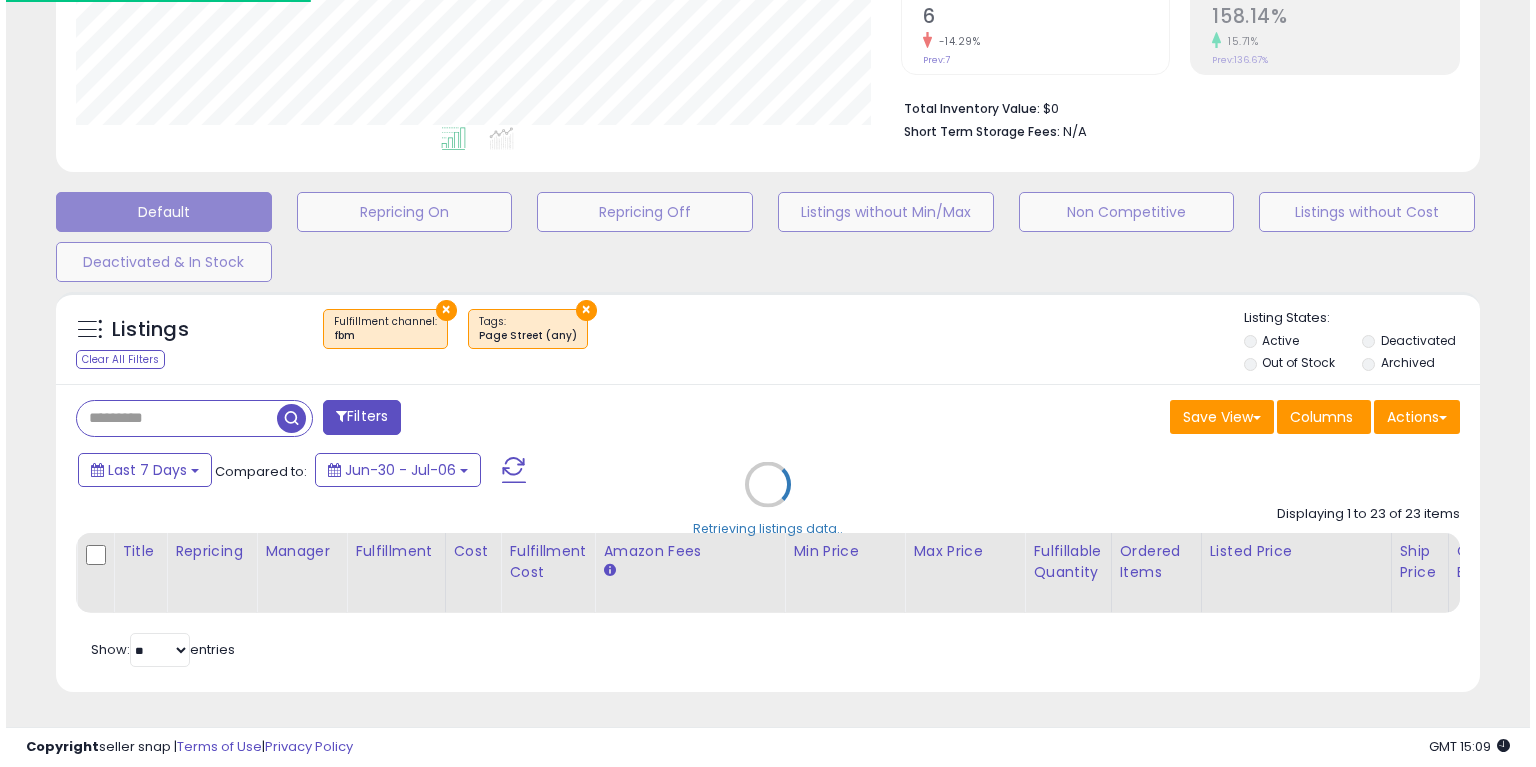 scroll, scrollTop: 448, scrollLeft: 0, axis: vertical 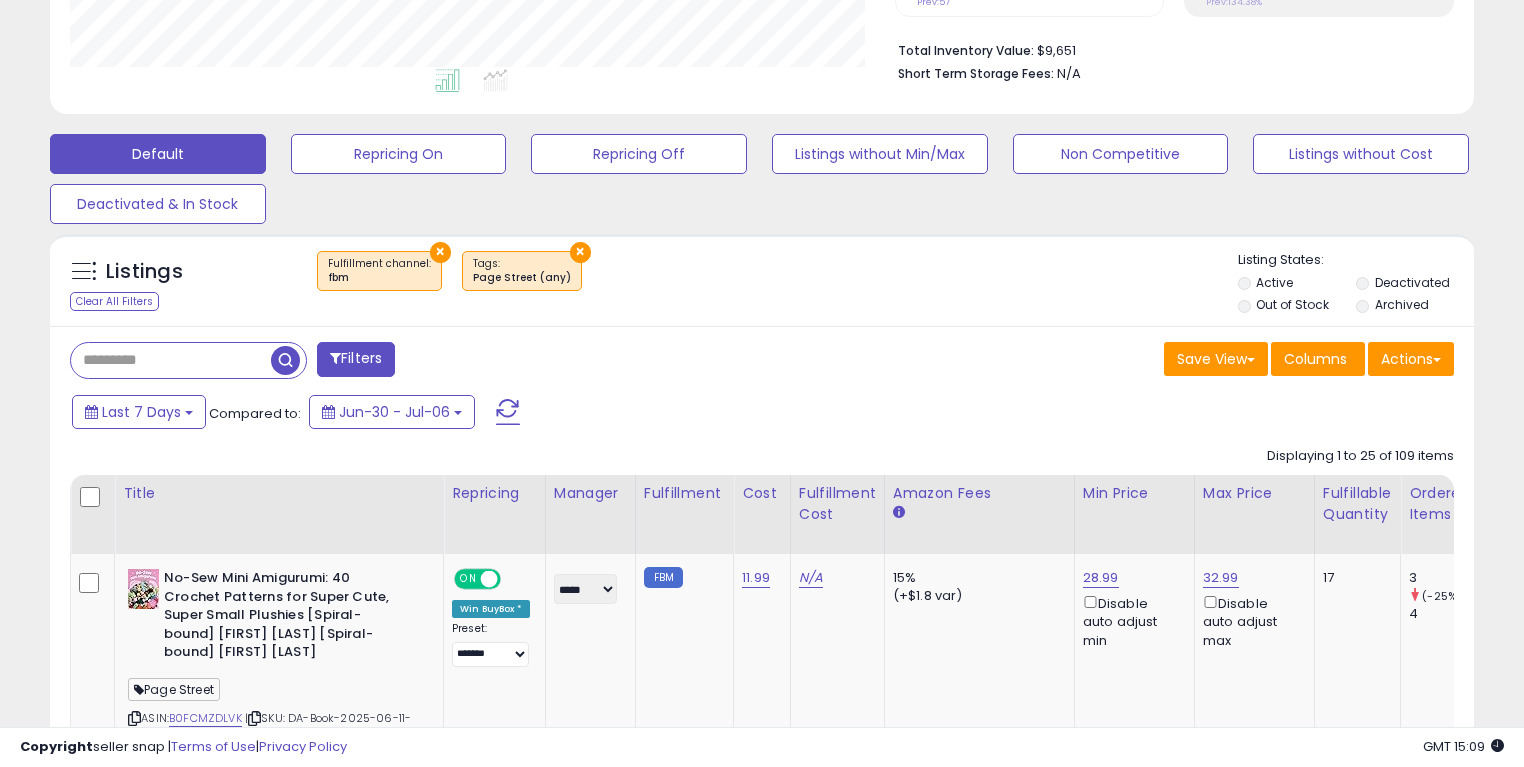 click on "×" at bounding box center [440, 252] 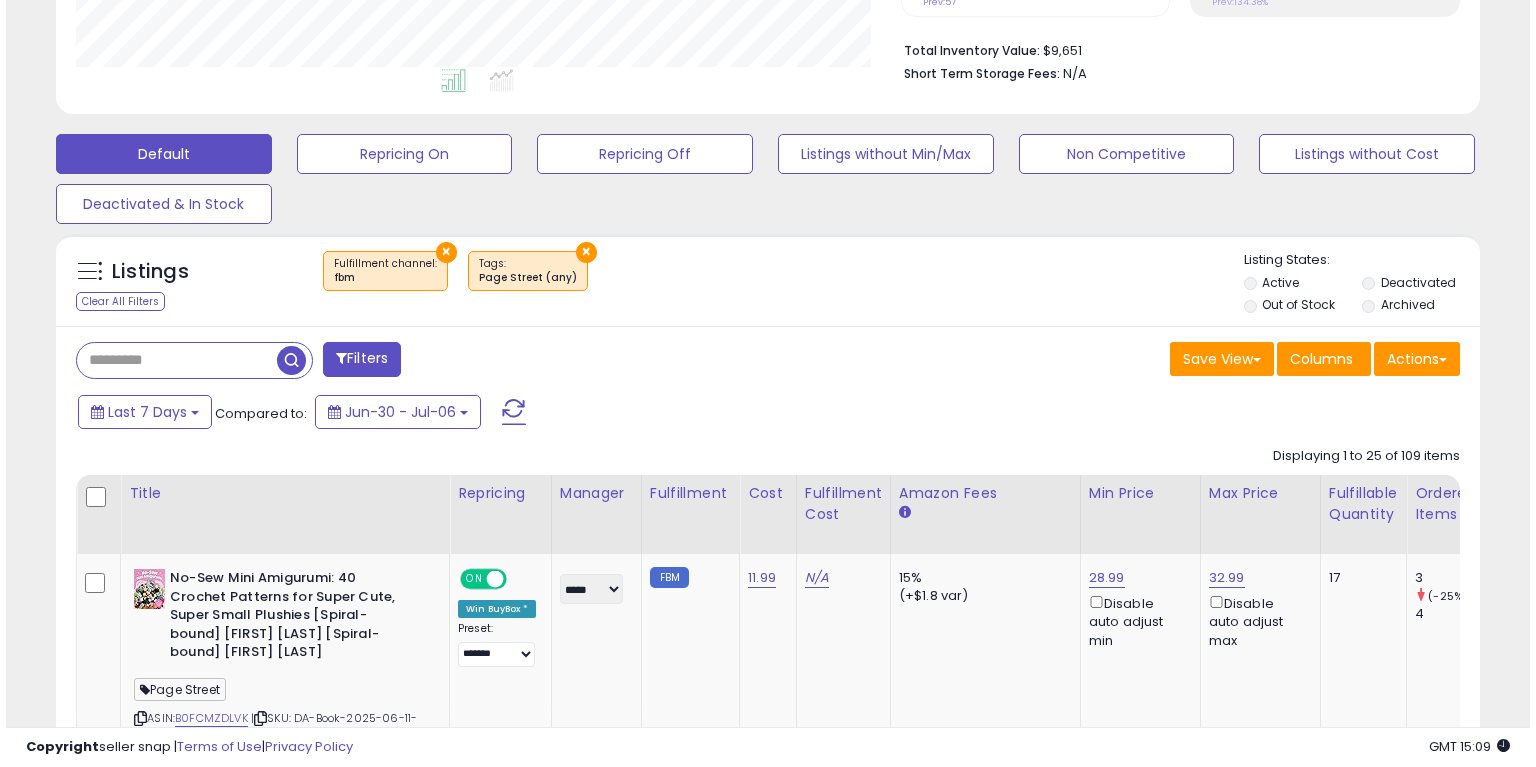 scroll, scrollTop: 468, scrollLeft: 0, axis: vertical 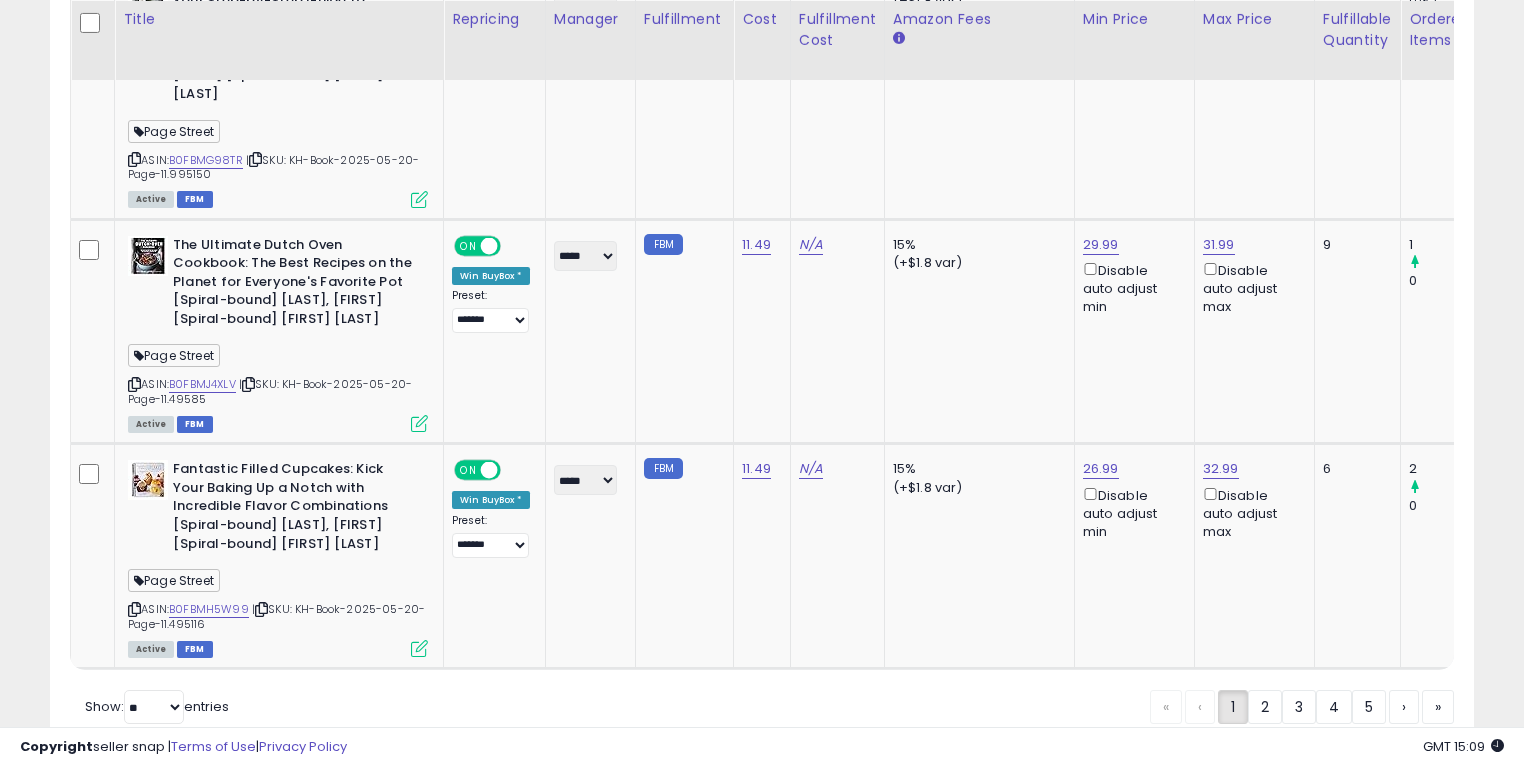 click on "Show:
**
**
entries" at bounding box center [157, 706] 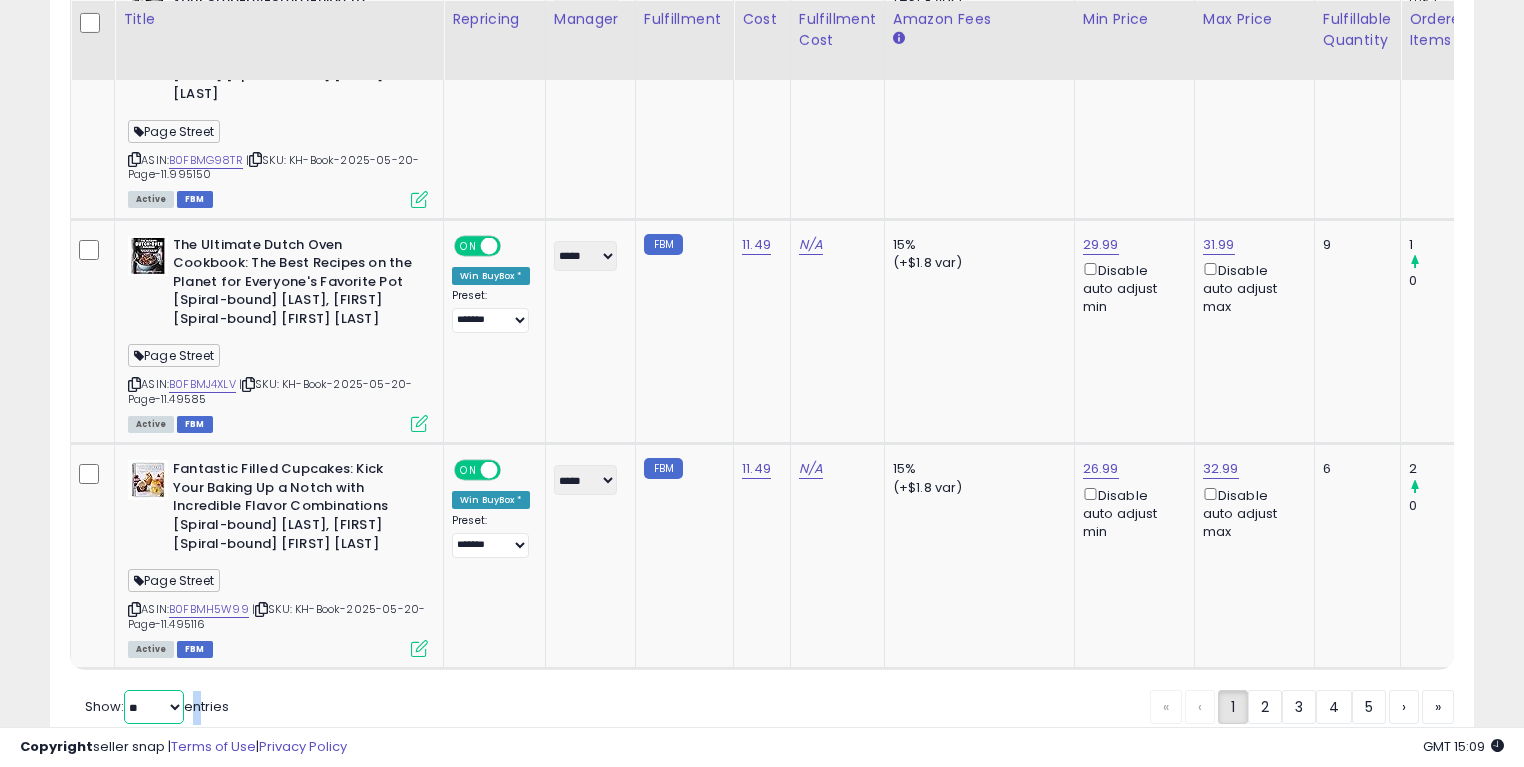 click on "**
**" at bounding box center (154, 707) 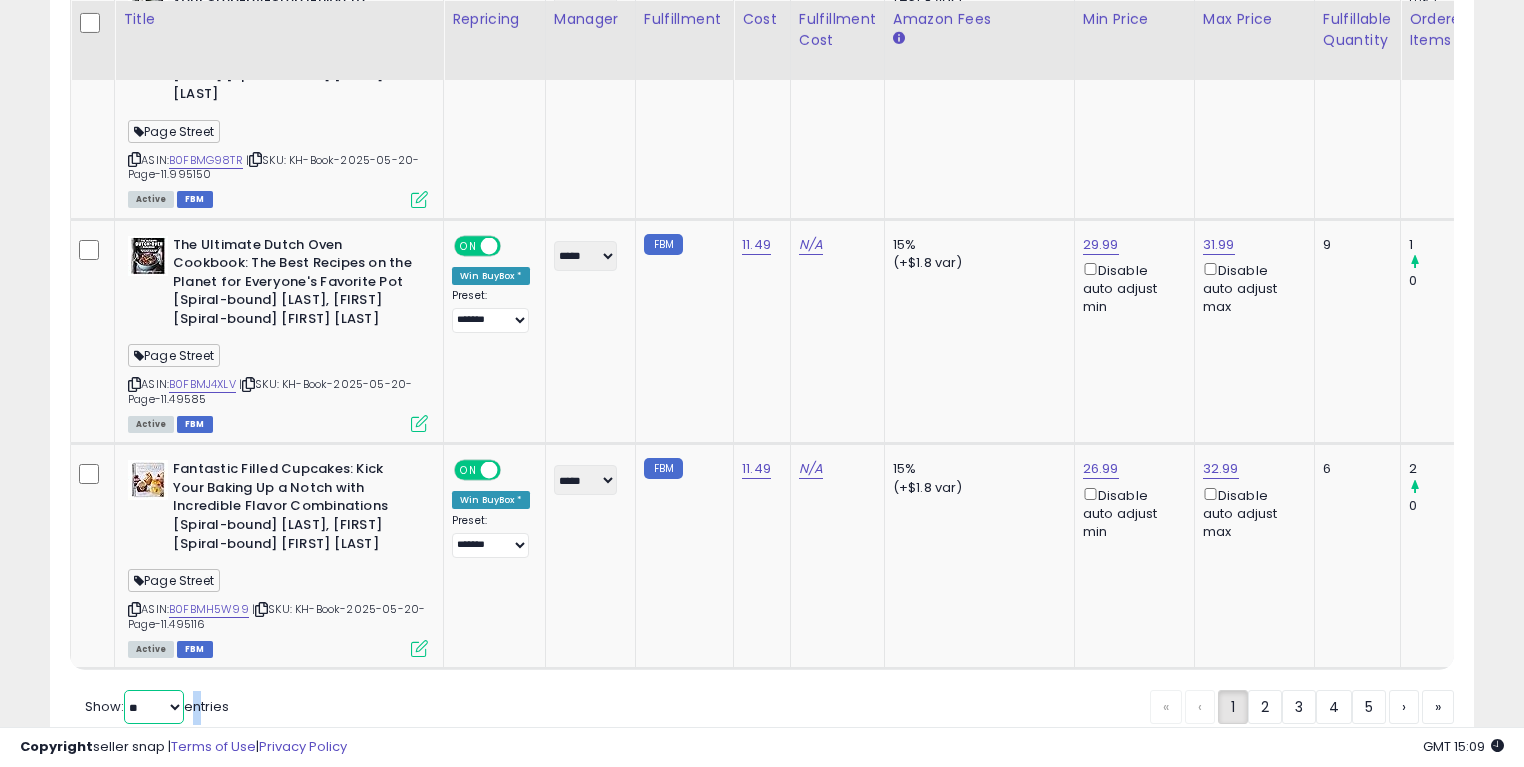 select on "**" 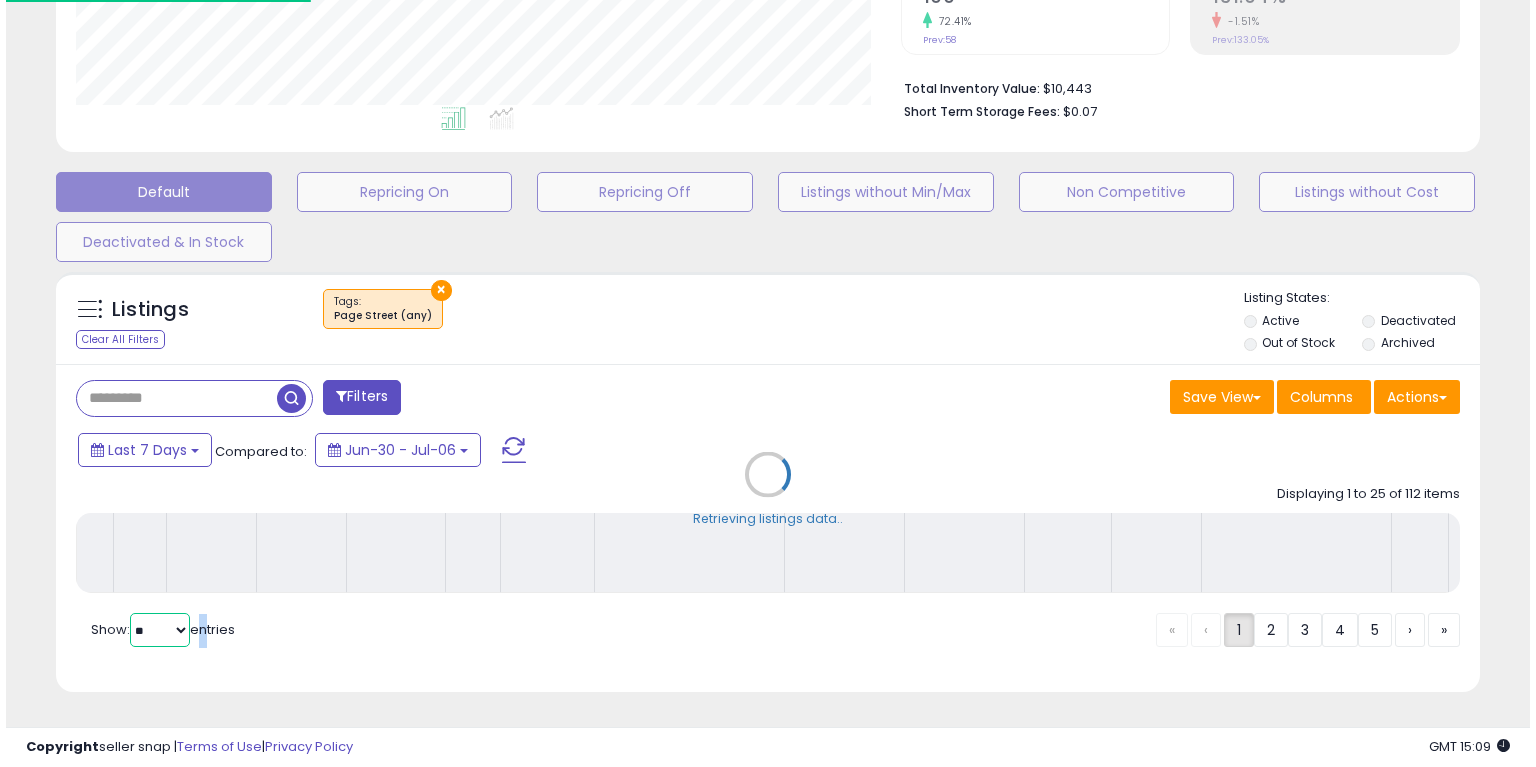 scroll, scrollTop: 468, scrollLeft: 0, axis: vertical 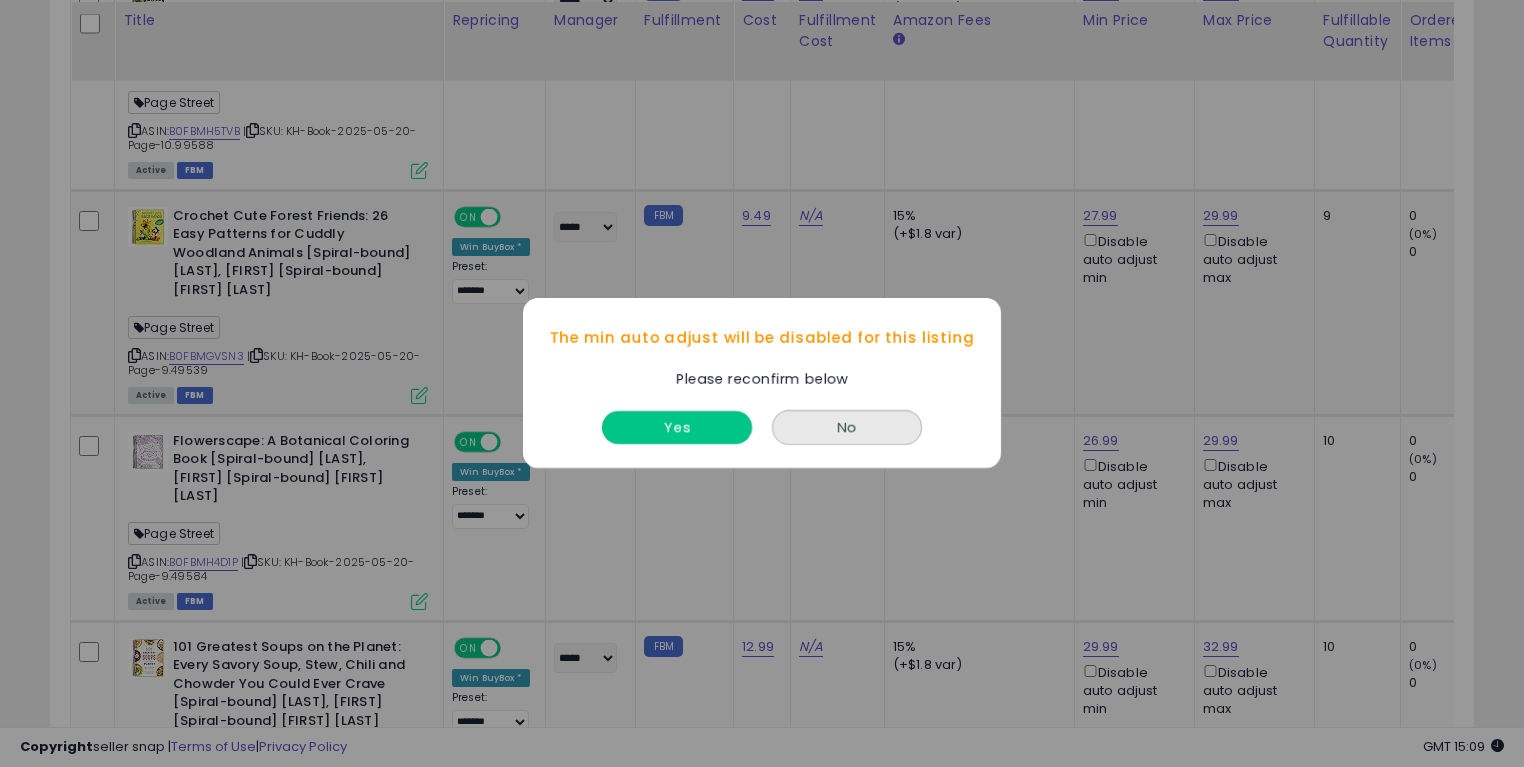 drag, startPoint x: 623, startPoint y: 431, endPoint x: 785, endPoint y: 346, distance: 182.94534 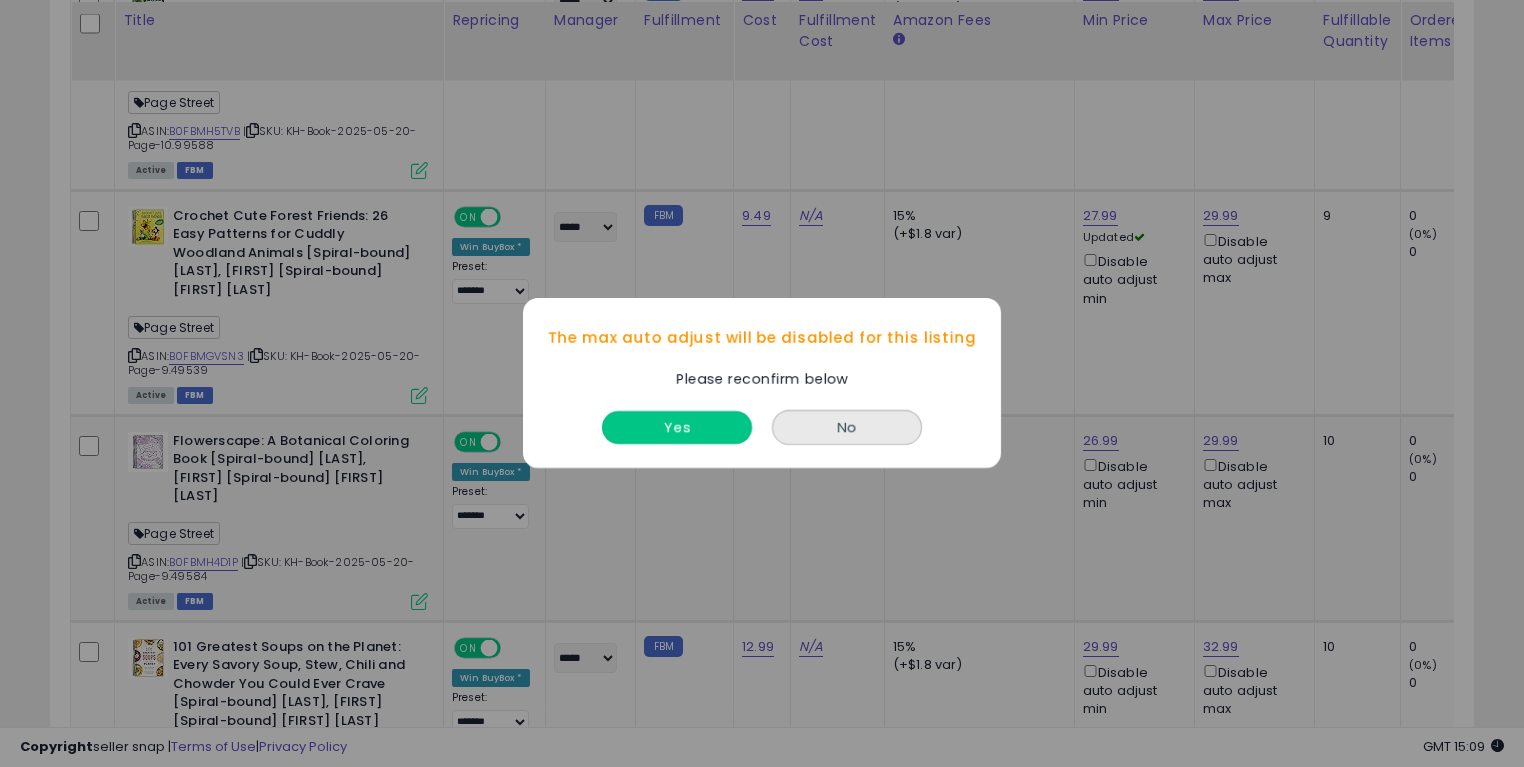 click on "Yes" at bounding box center (677, 428) 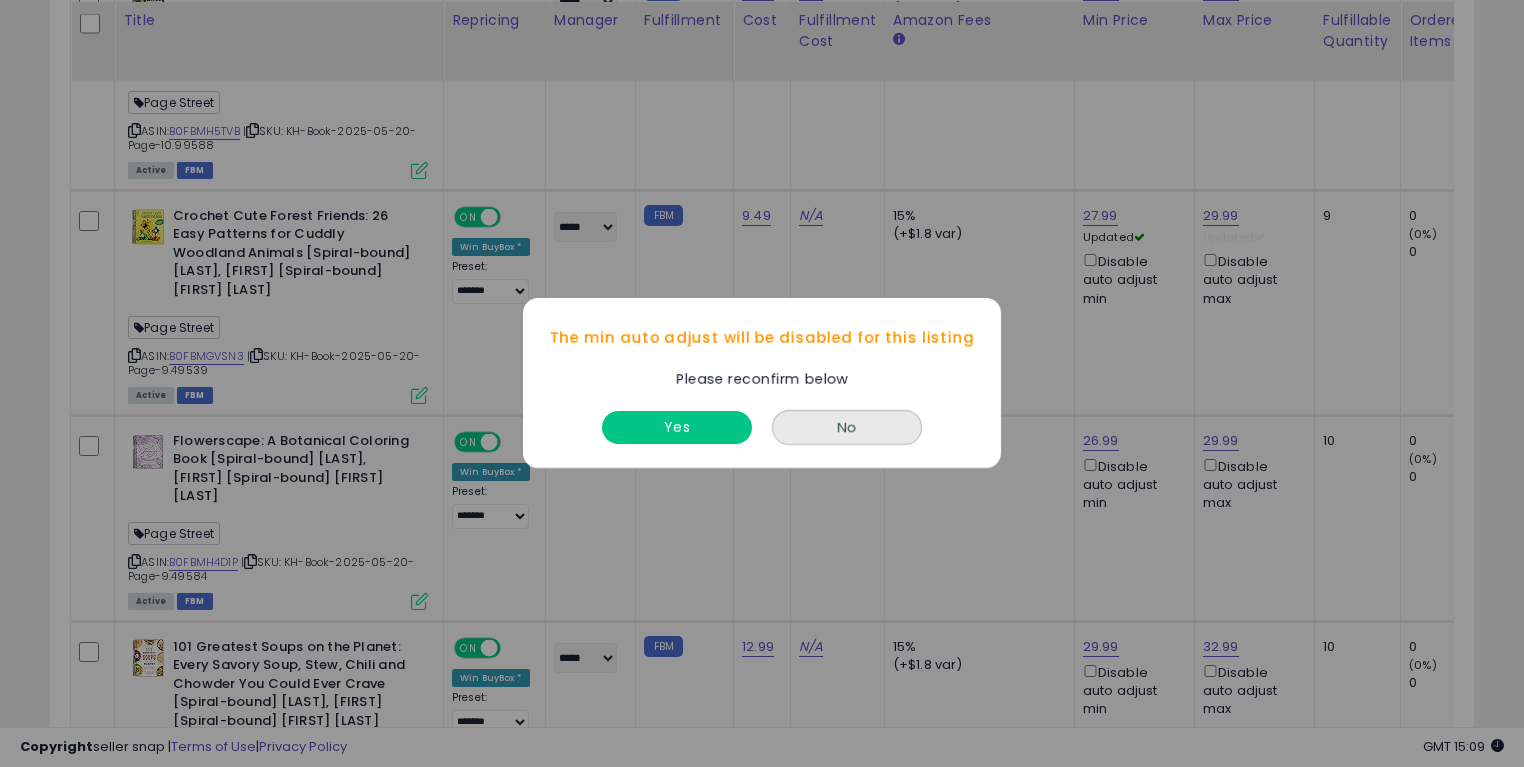 click on "The min auto adjust will be disabled for this listing Please reconfirm below
Yes
No" at bounding box center [762, 383] 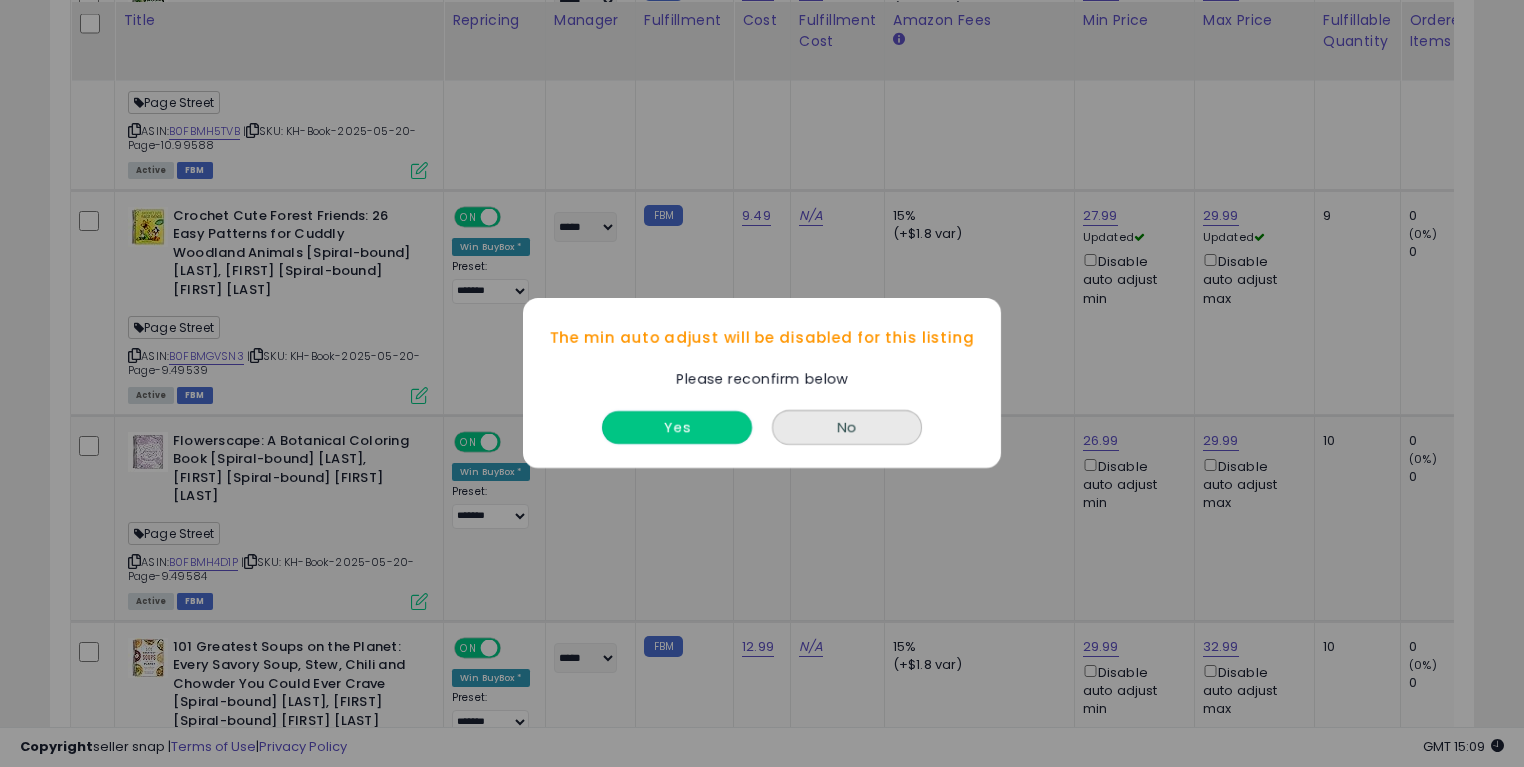 click on "Yes" at bounding box center [677, 428] 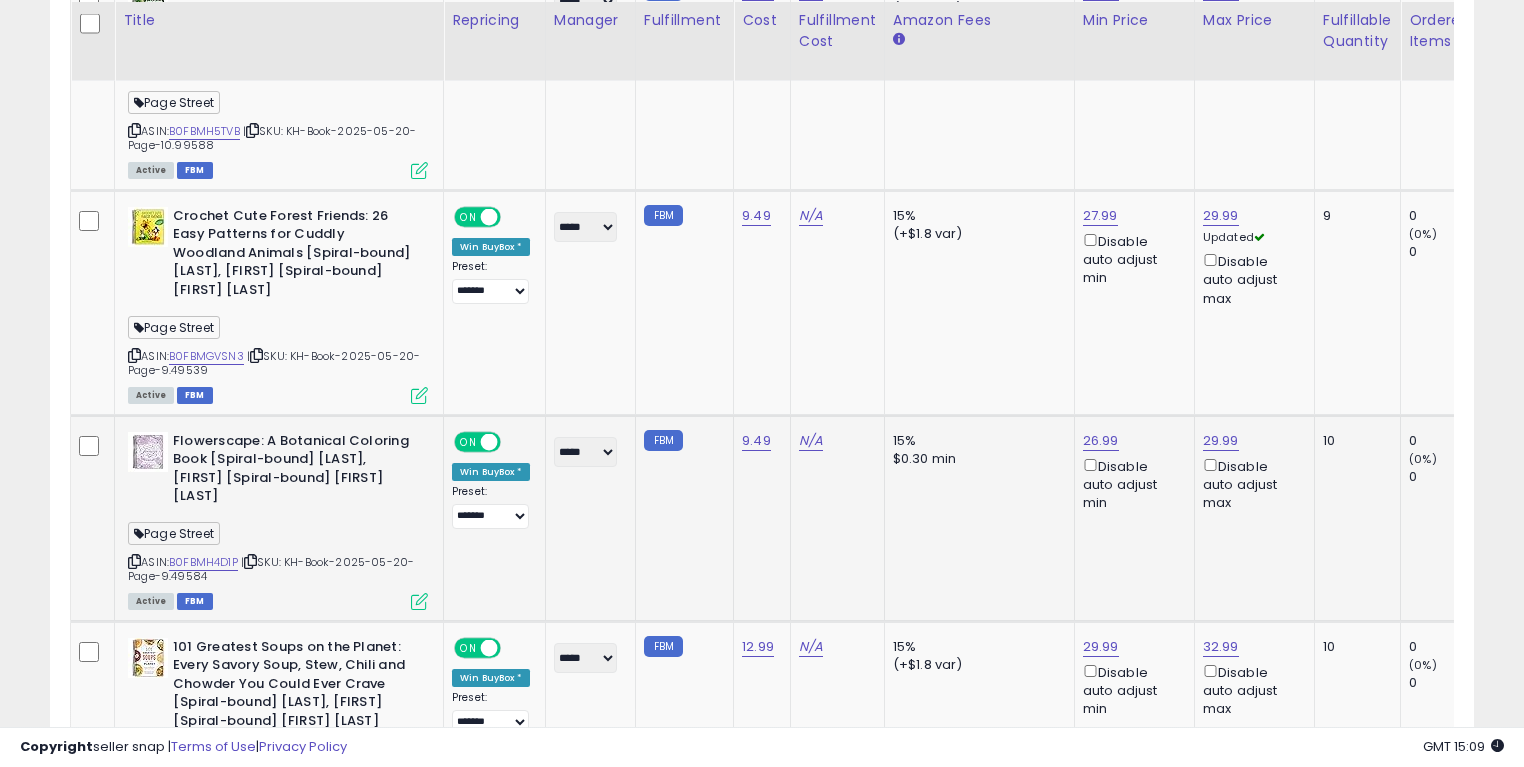click on "Disable auto adjust max" at bounding box center (1251, 484) 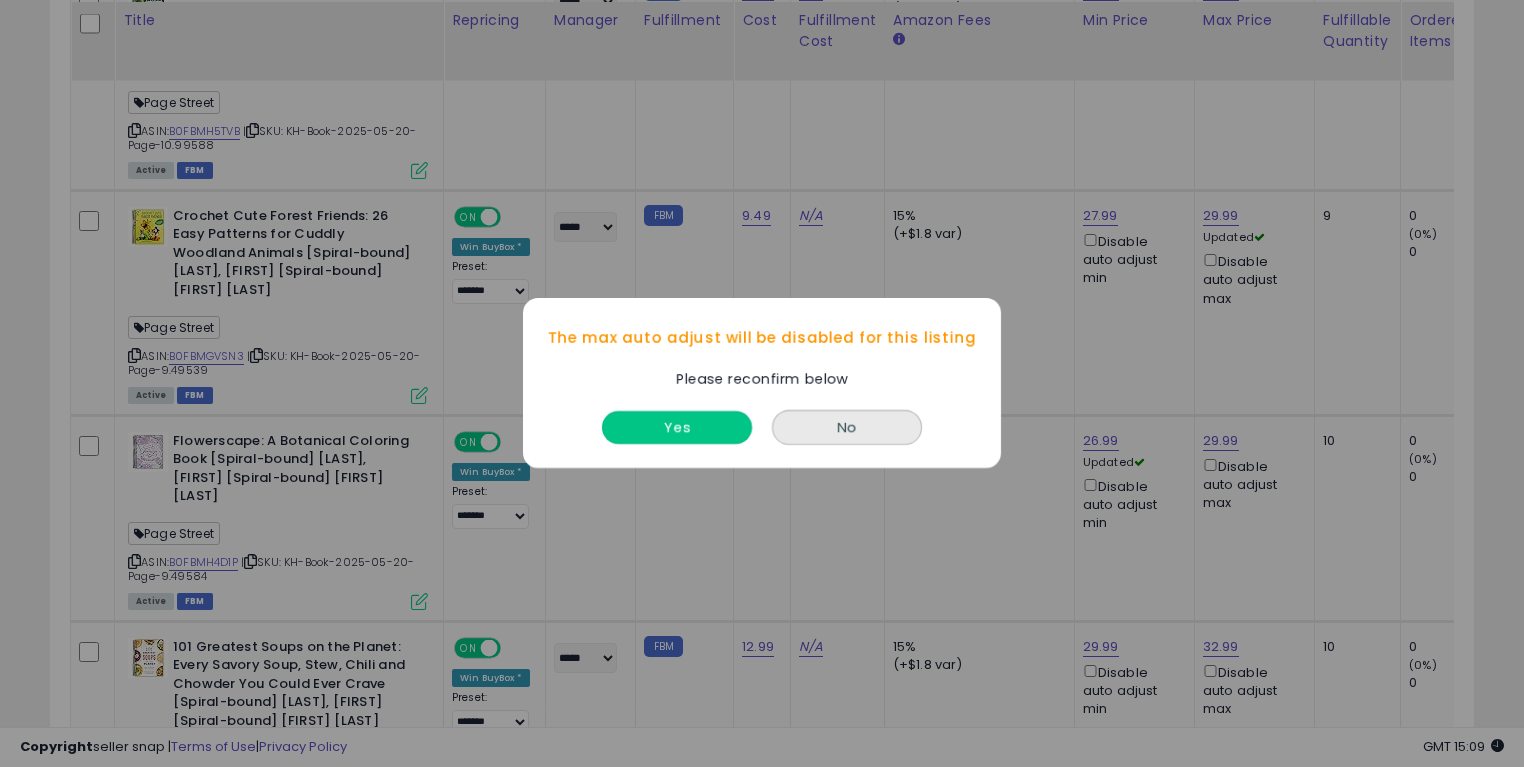 click on "Yes" at bounding box center [677, 428] 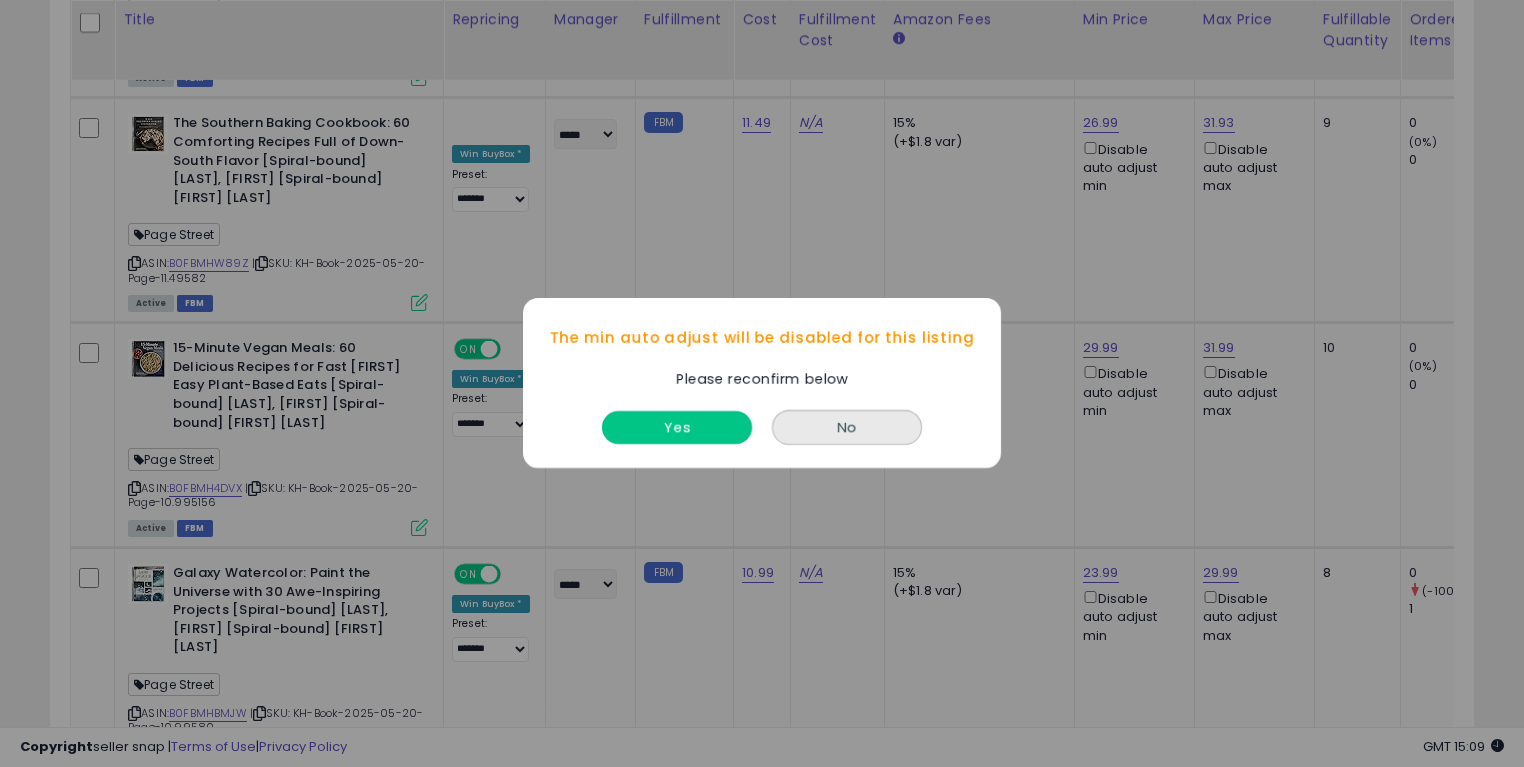 click on "Yes" at bounding box center [677, 428] 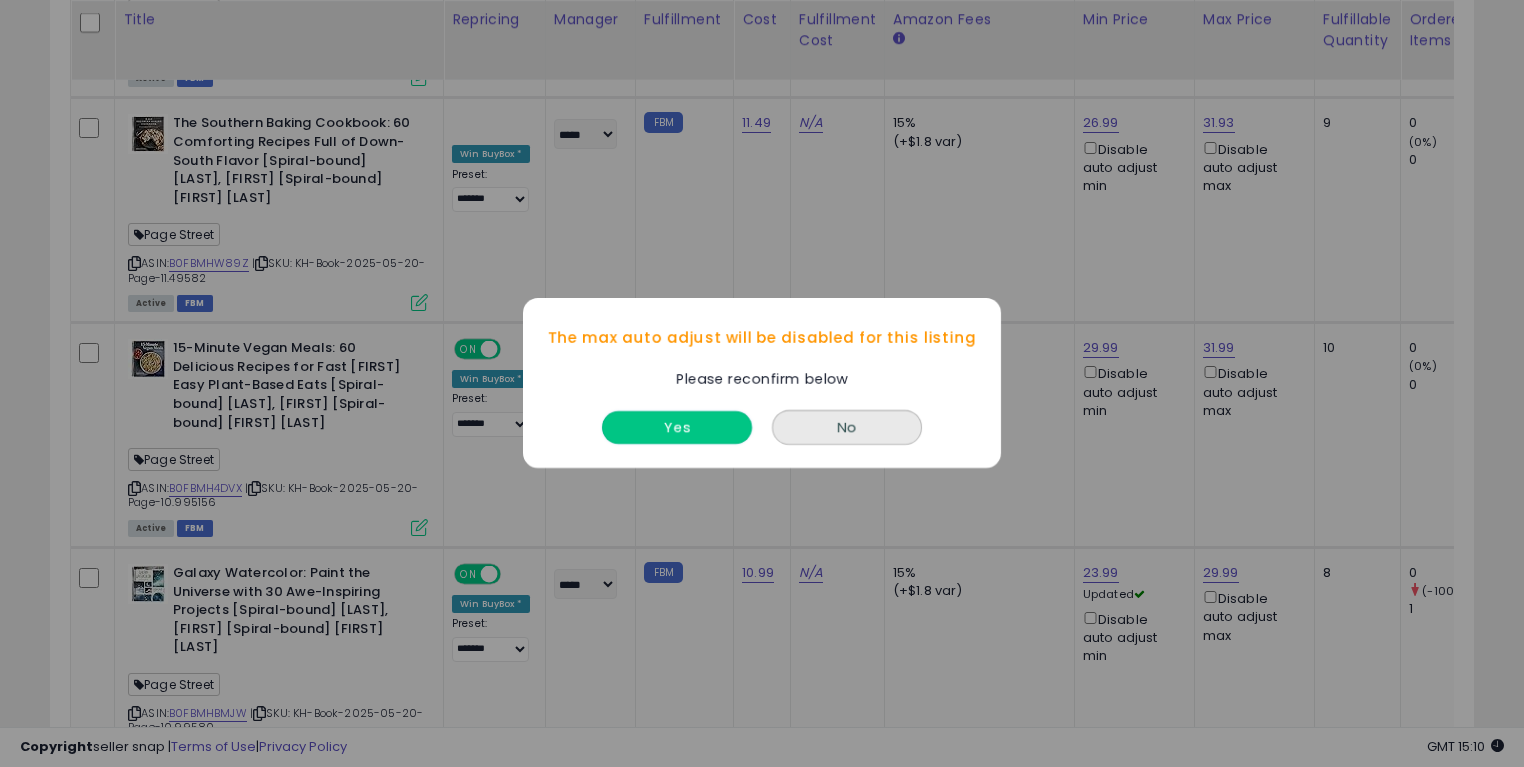 click on "Yes" at bounding box center (677, 428) 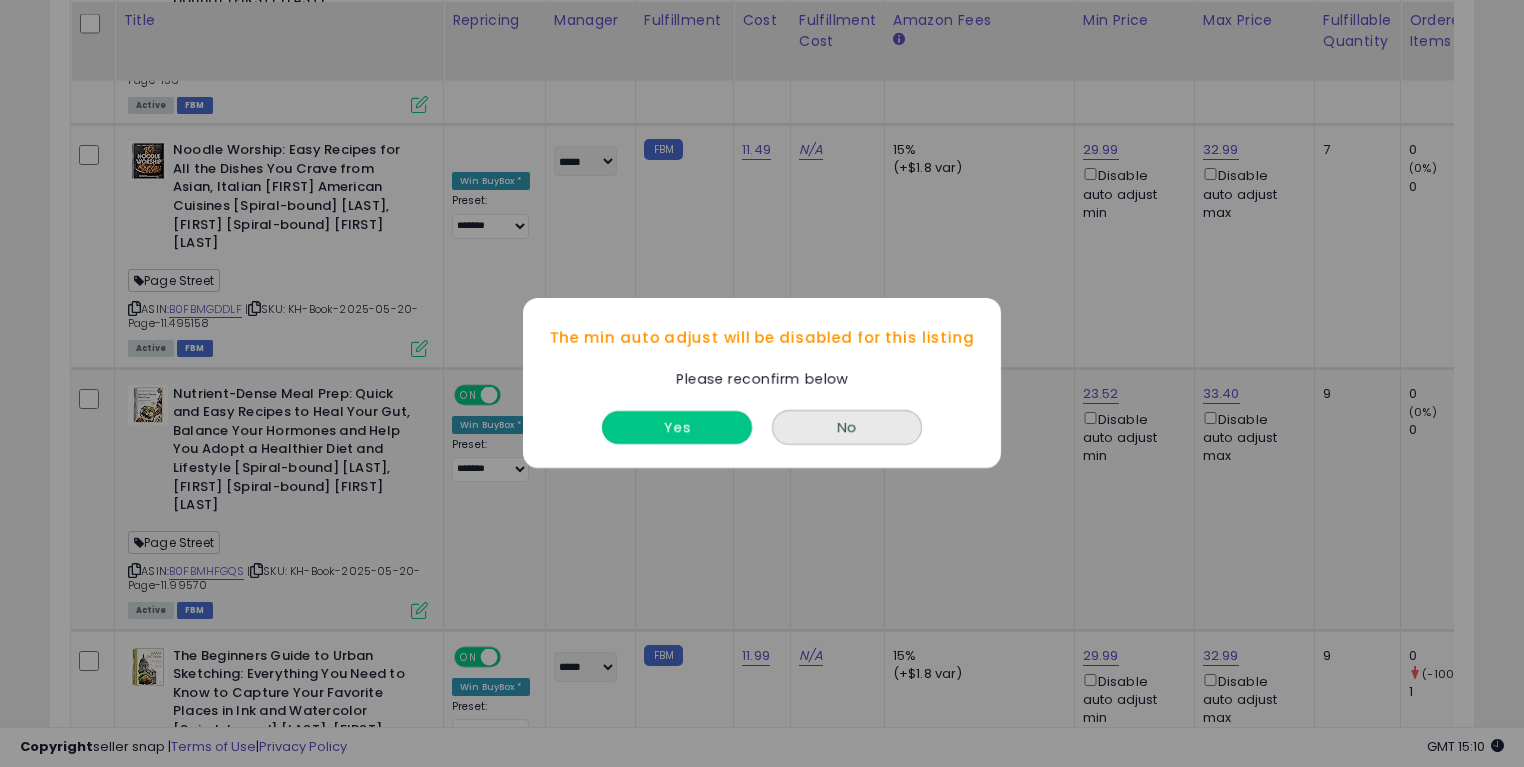 click on "Yes" at bounding box center (677, 428) 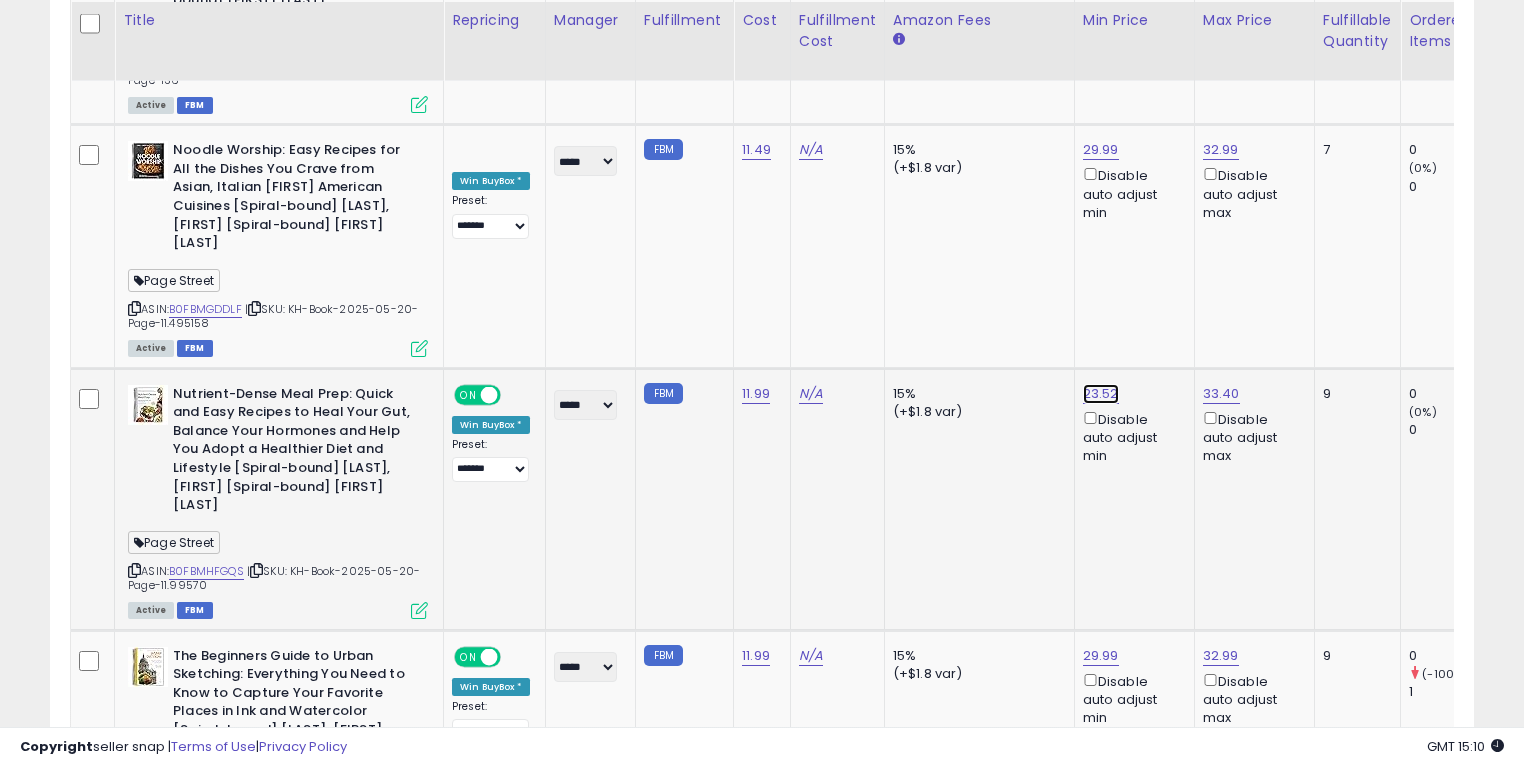 click on "23.52" at bounding box center (1101, -5618) 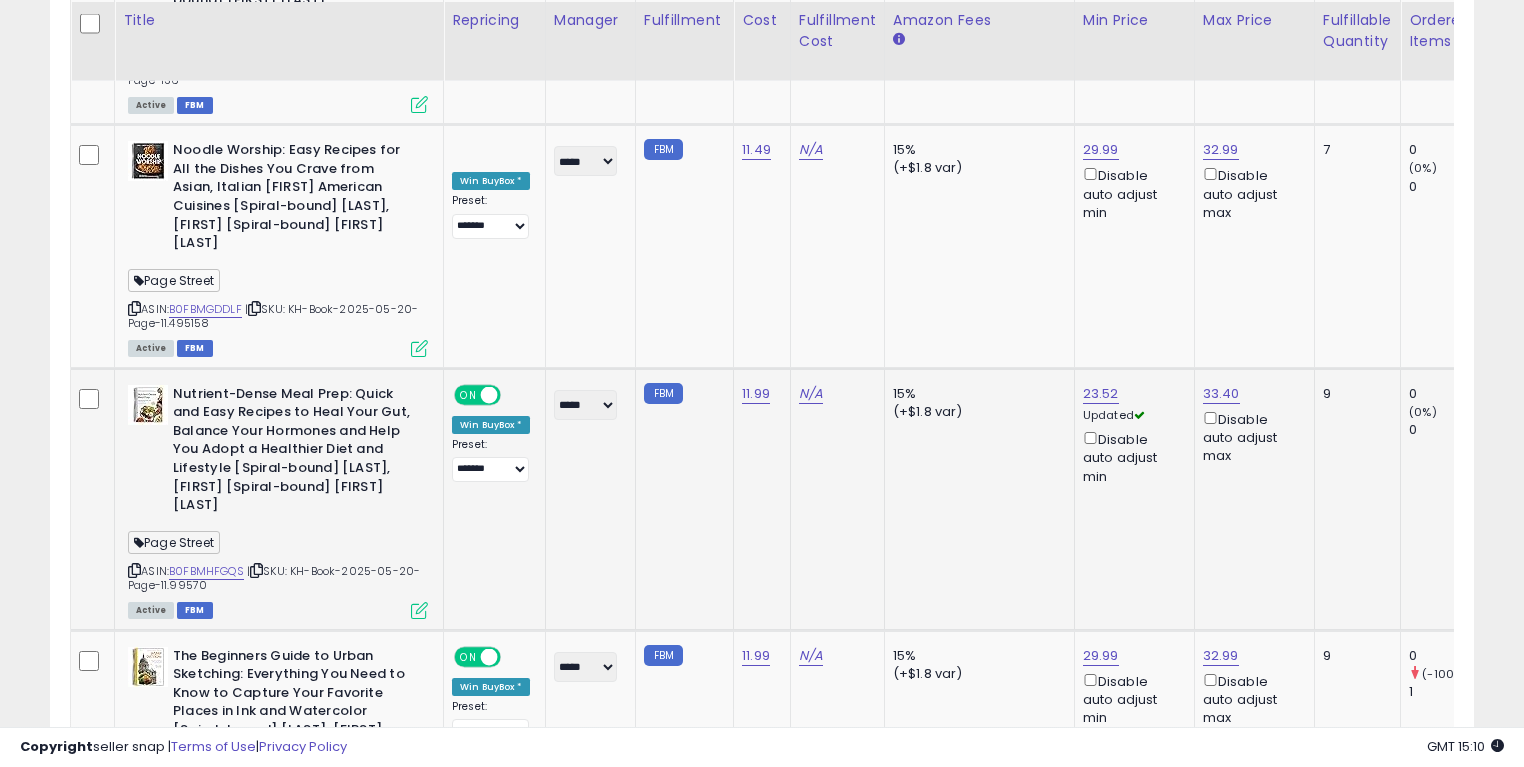 click on "23.52 Updated   Disable auto adjust min" at bounding box center (1131, 435) 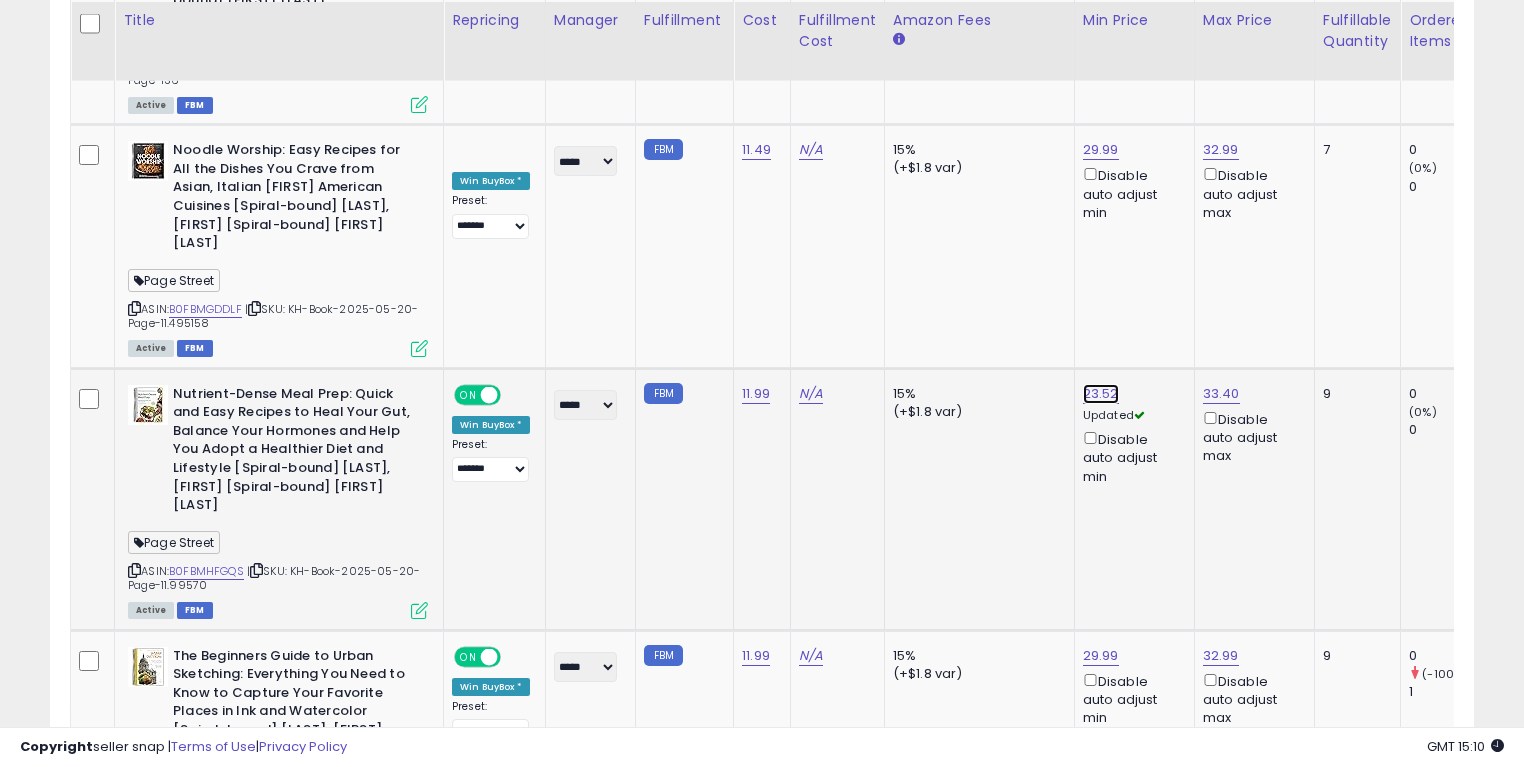click on "23.52" at bounding box center [1101, -5618] 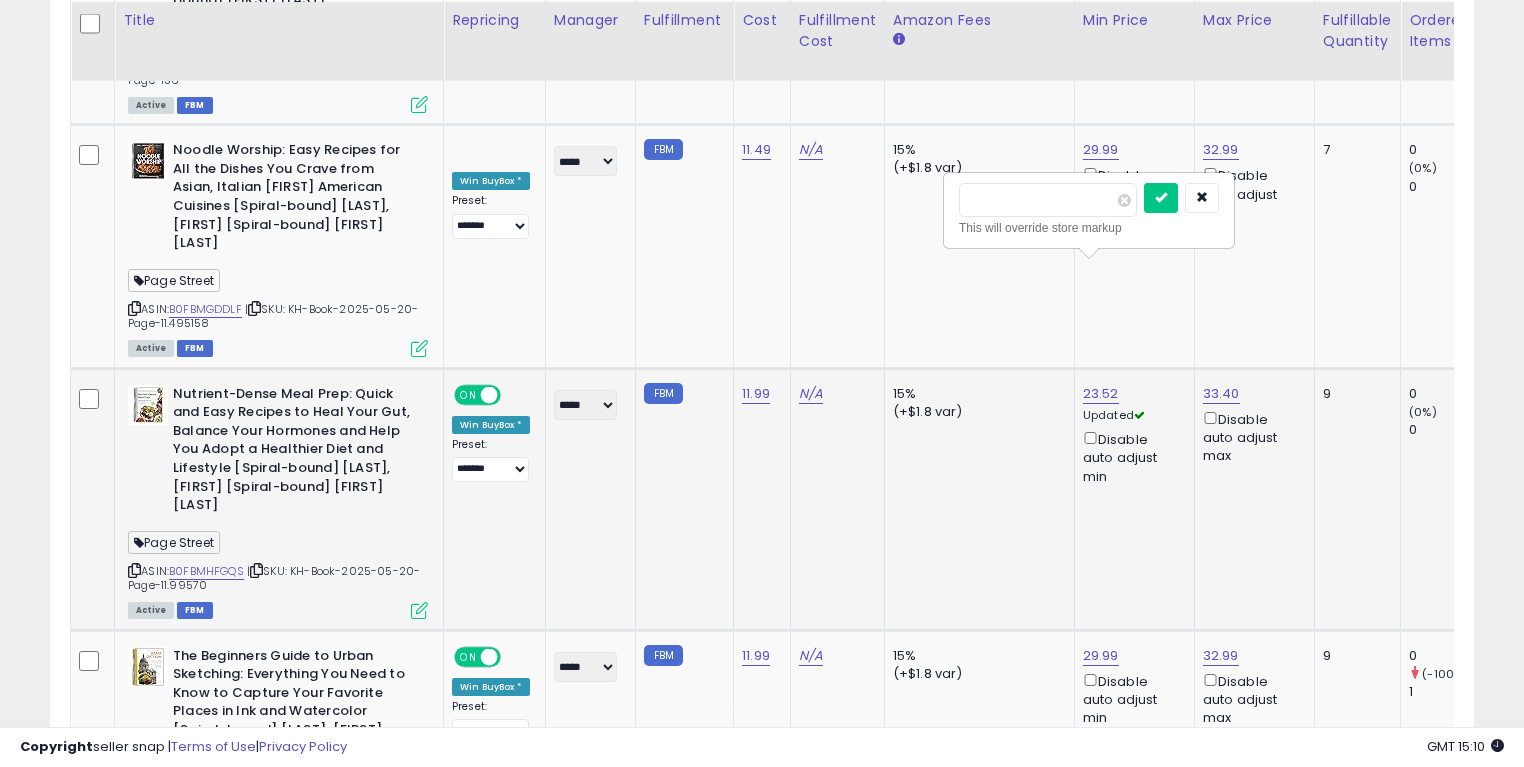 click on "*****" at bounding box center [1048, 200] 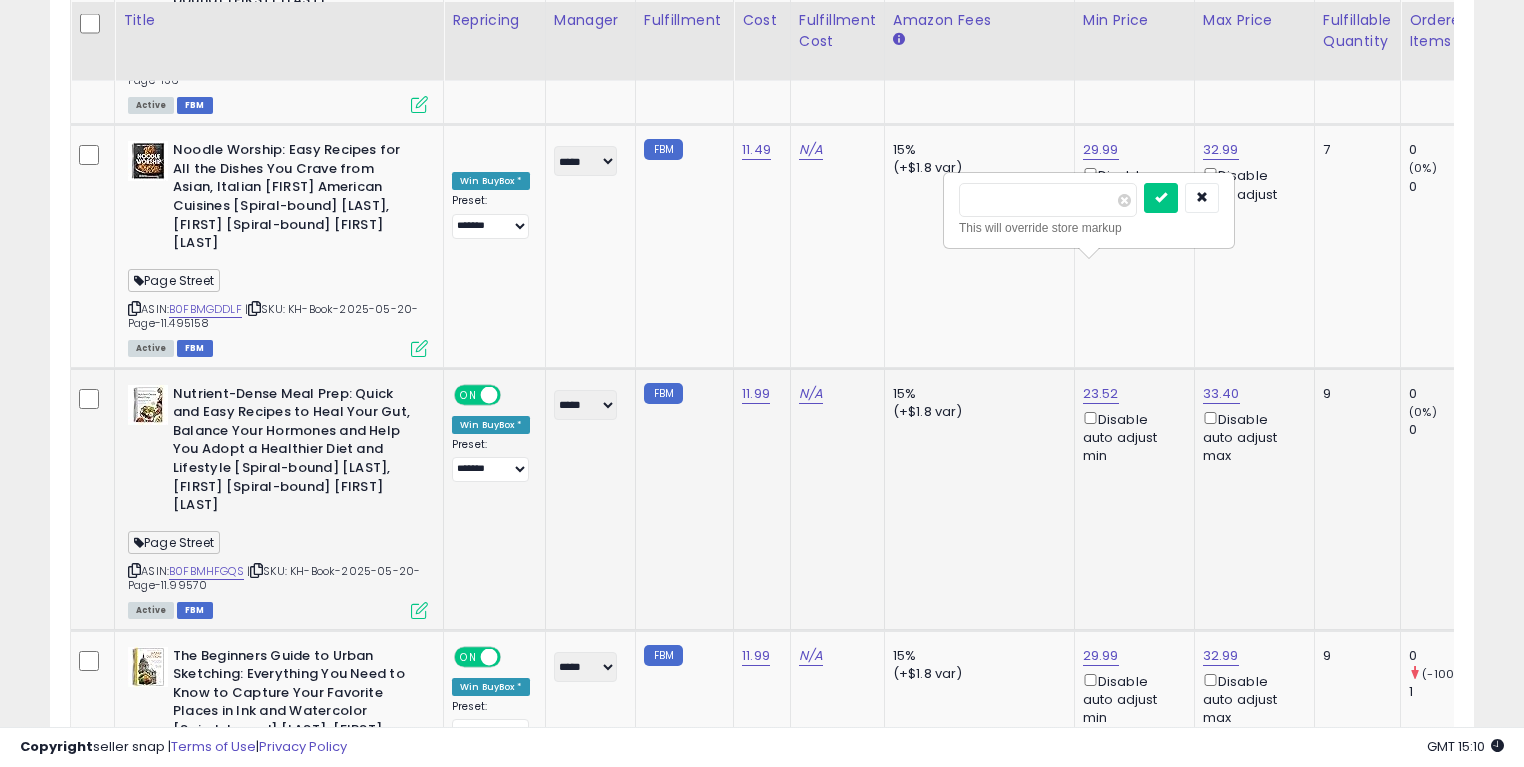 type on "*" 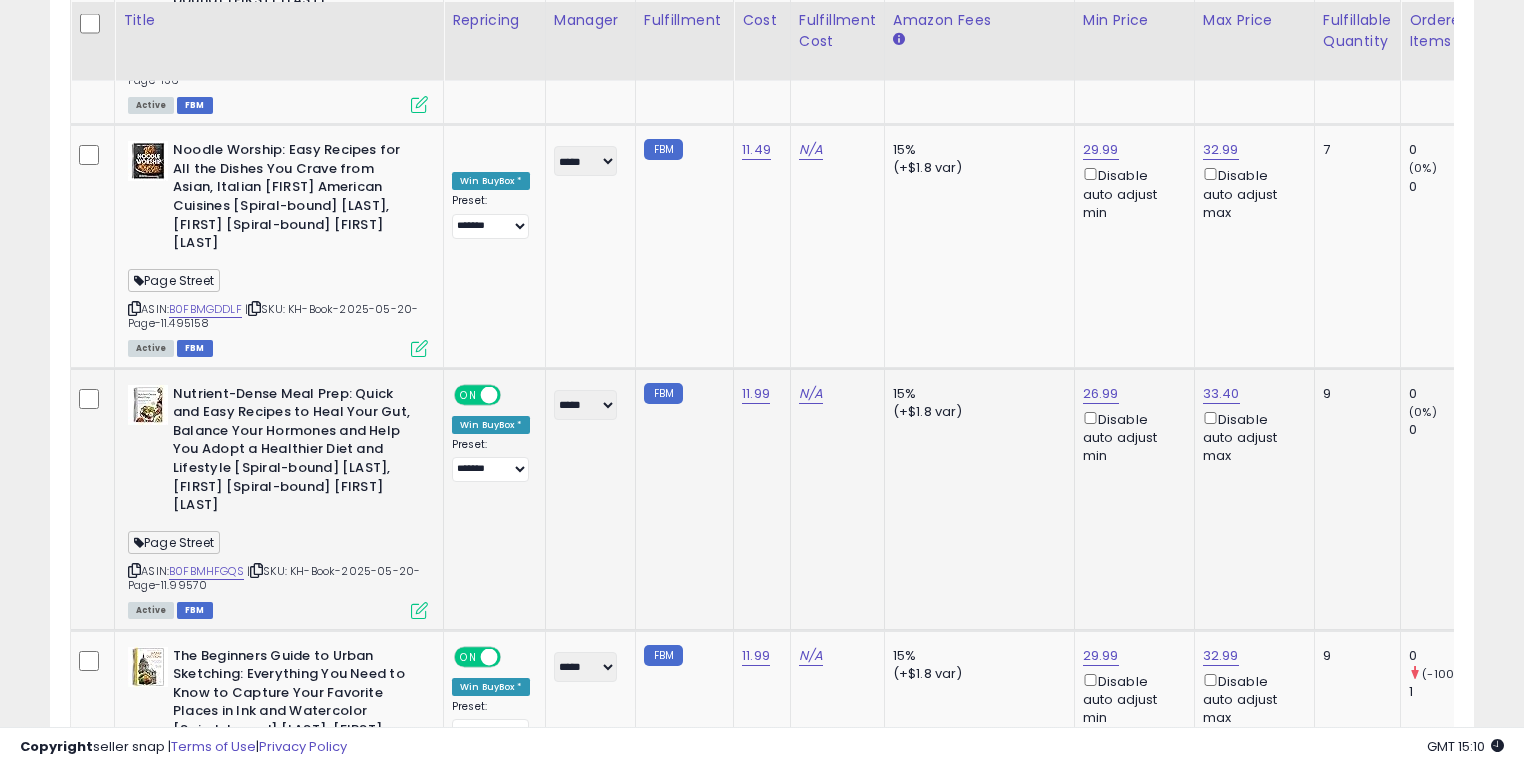 click on "Disable auto adjust max" at bounding box center [1251, 437] 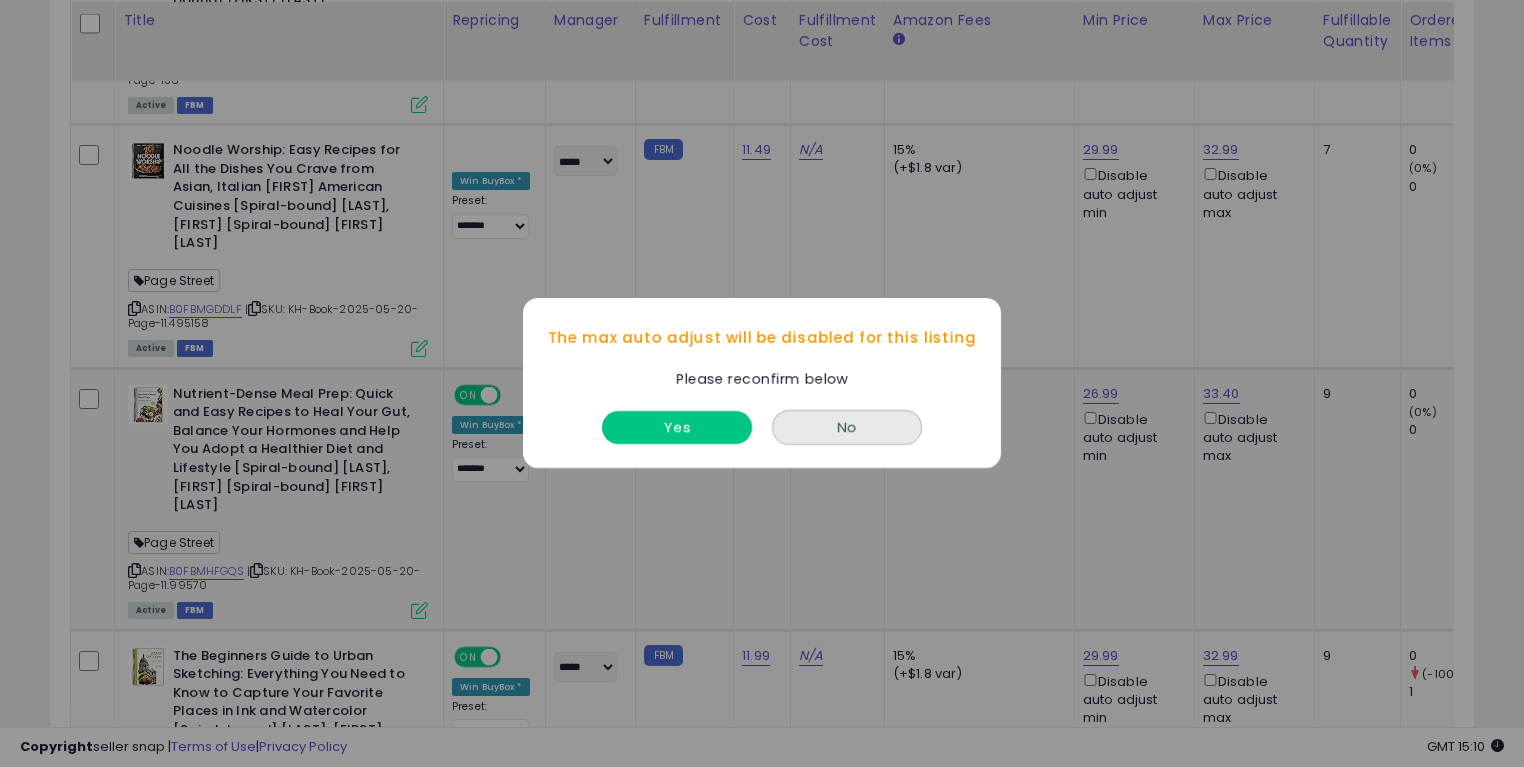 drag, startPoint x: 644, startPoint y: 437, endPoint x: 652, endPoint y: 429, distance: 11.313708 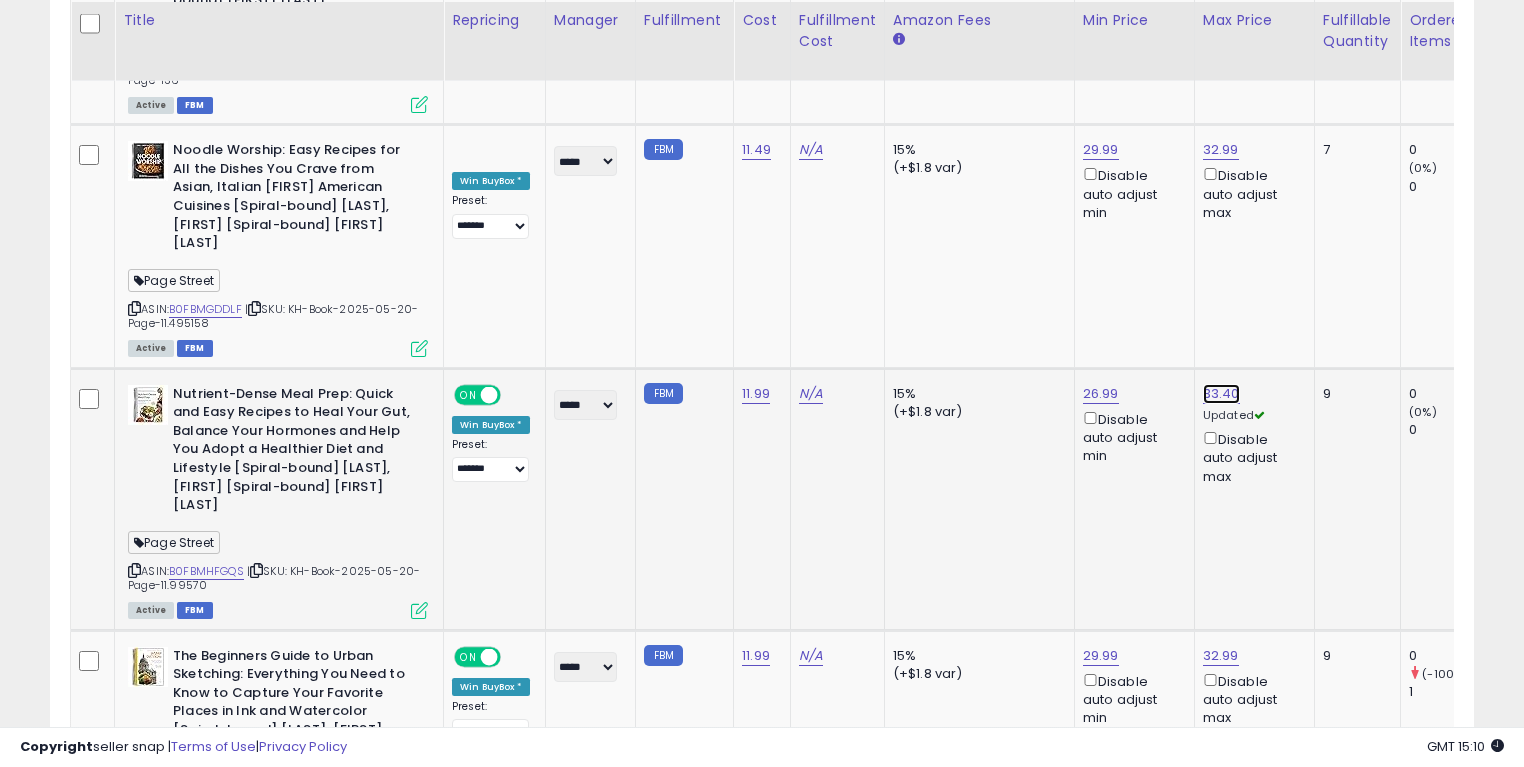 click on "33.40" at bounding box center (1221, -5618) 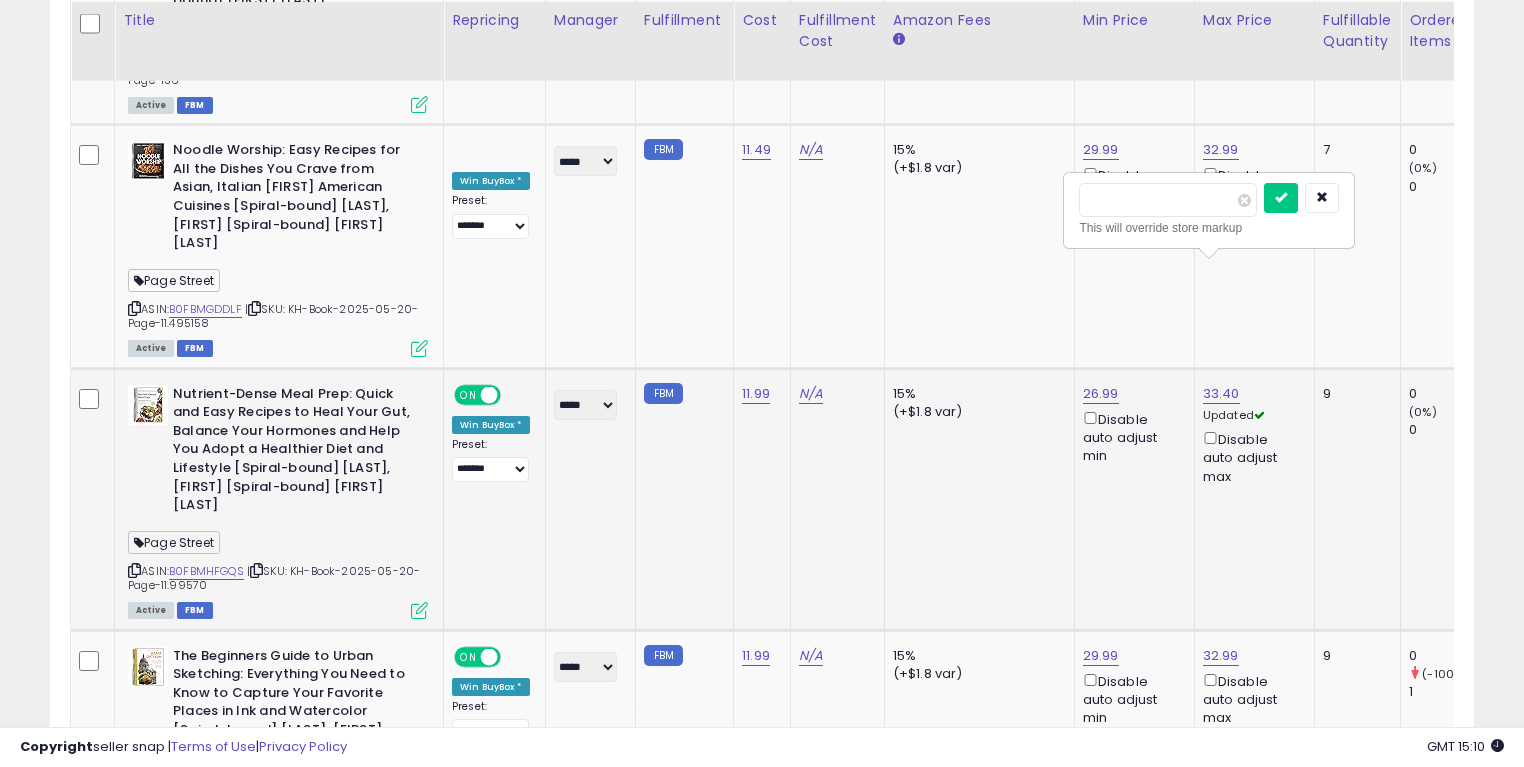click on "This will override store markup" at bounding box center (1209, 228) 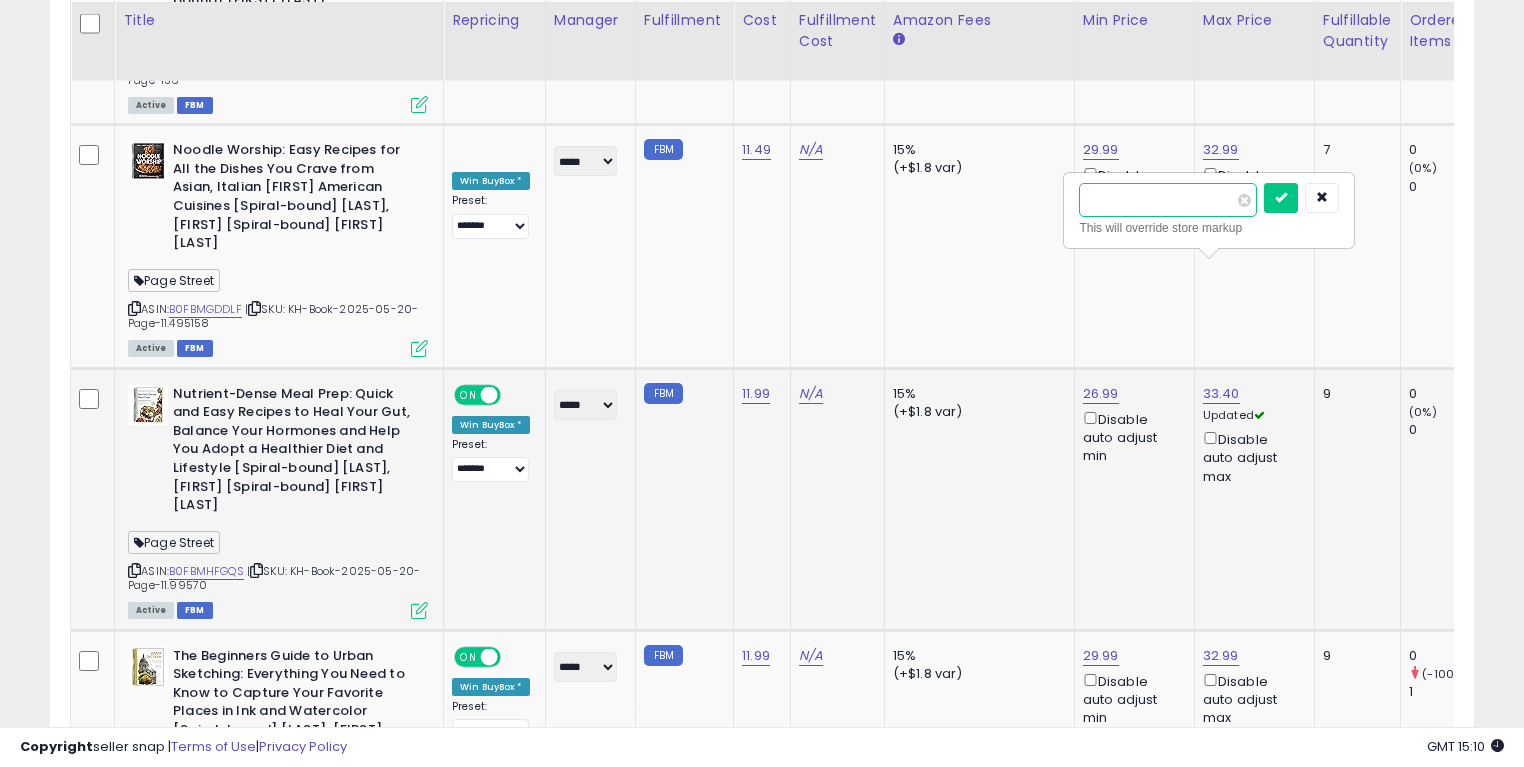 click on "*****" at bounding box center (1168, 200) 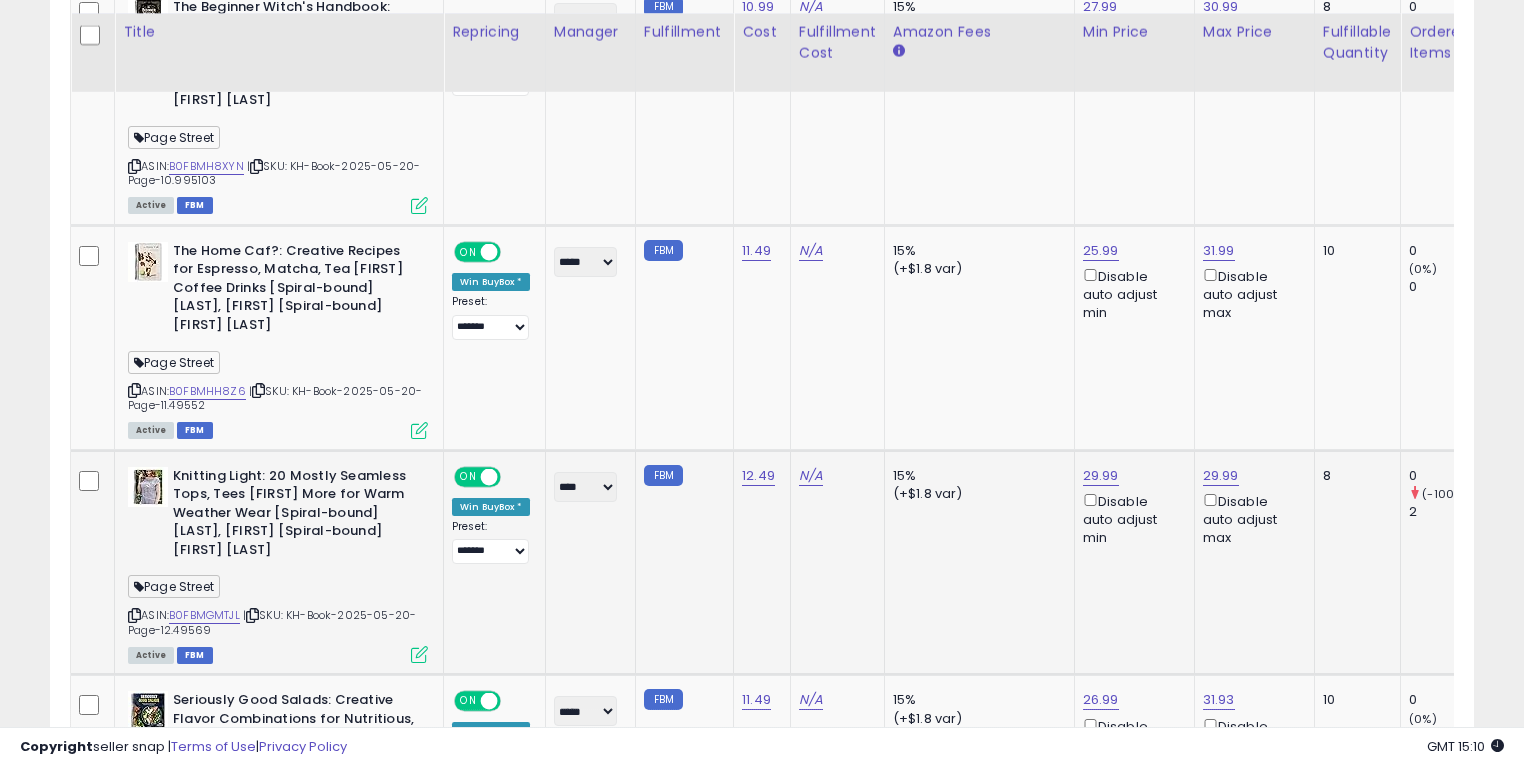 scroll, scrollTop: 8505, scrollLeft: 0, axis: vertical 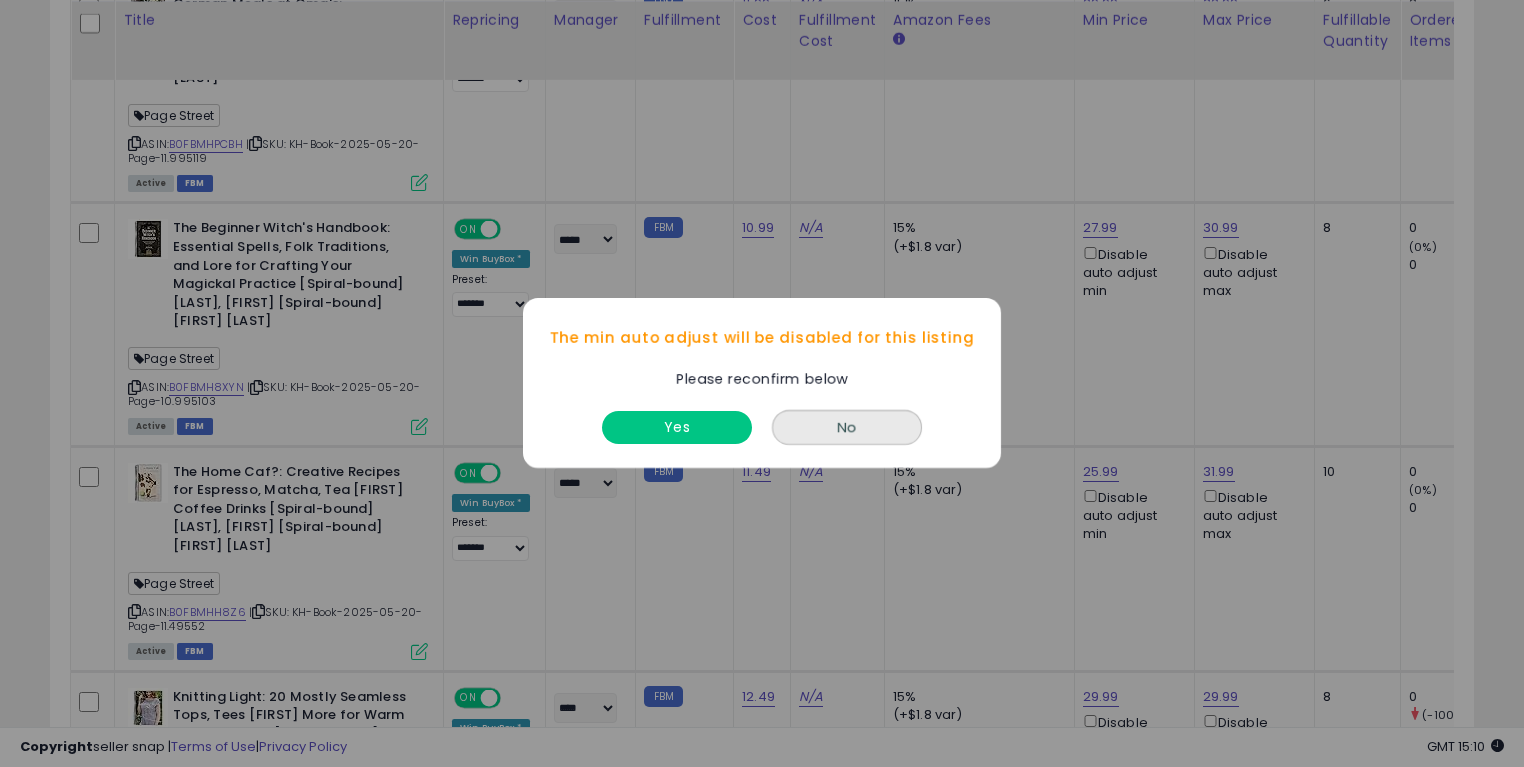 drag, startPoint x: 699, startPoint y: 406, endPoint x: 708, endPoint y: 425, distance: 21.023796 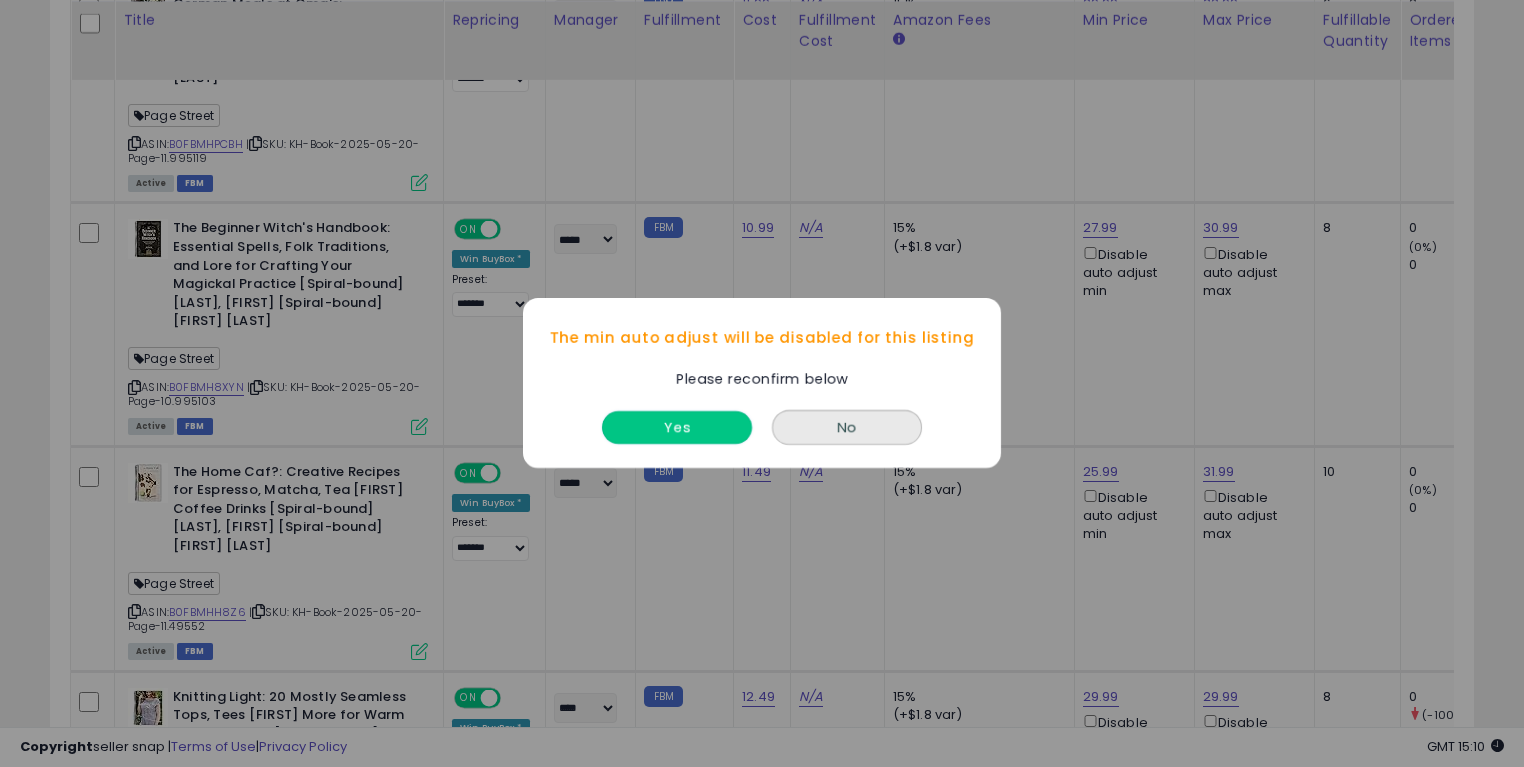 click on "Yes" at bounding box center [677, 428] 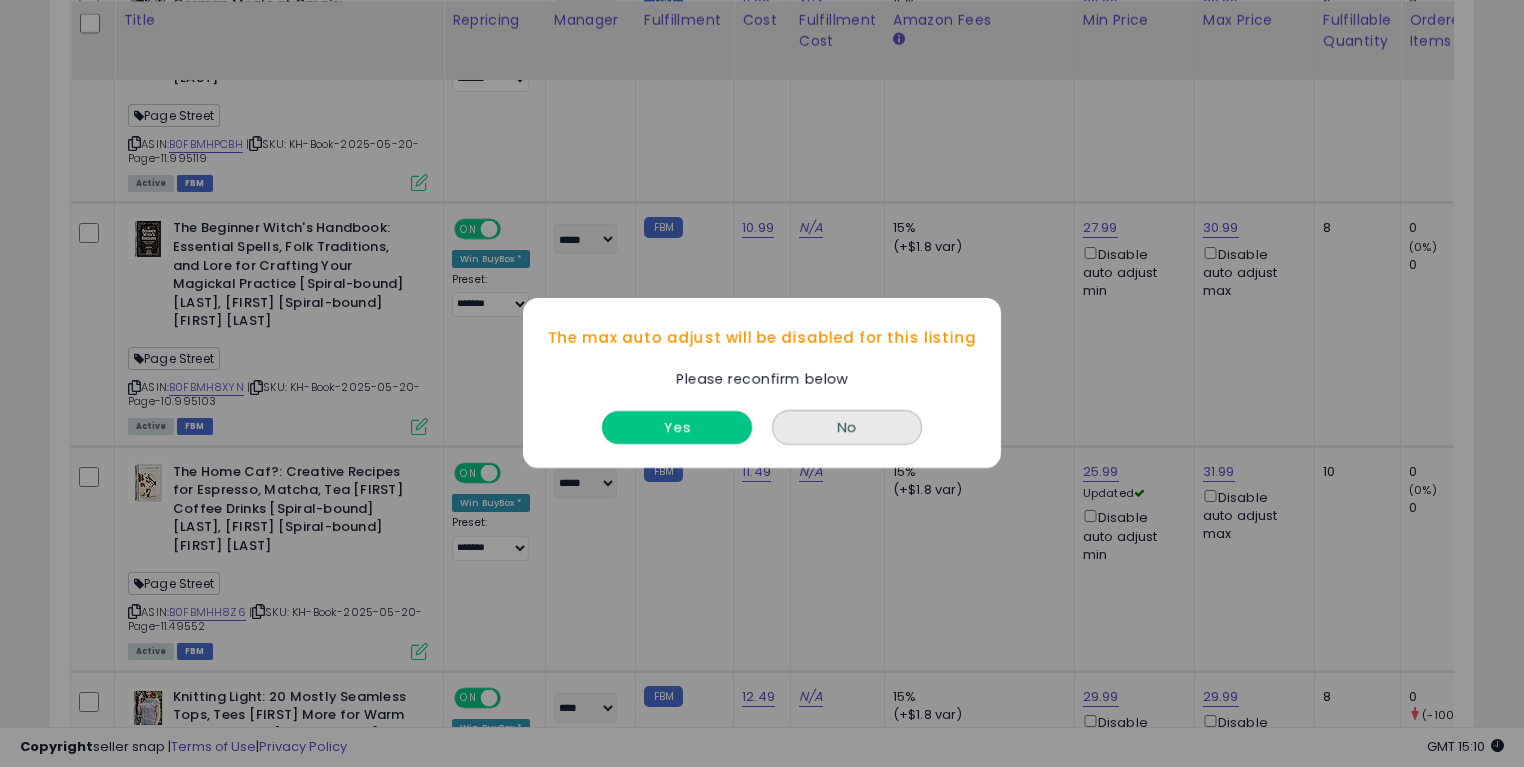 click on "Yes" at bounding box center (677, 428) 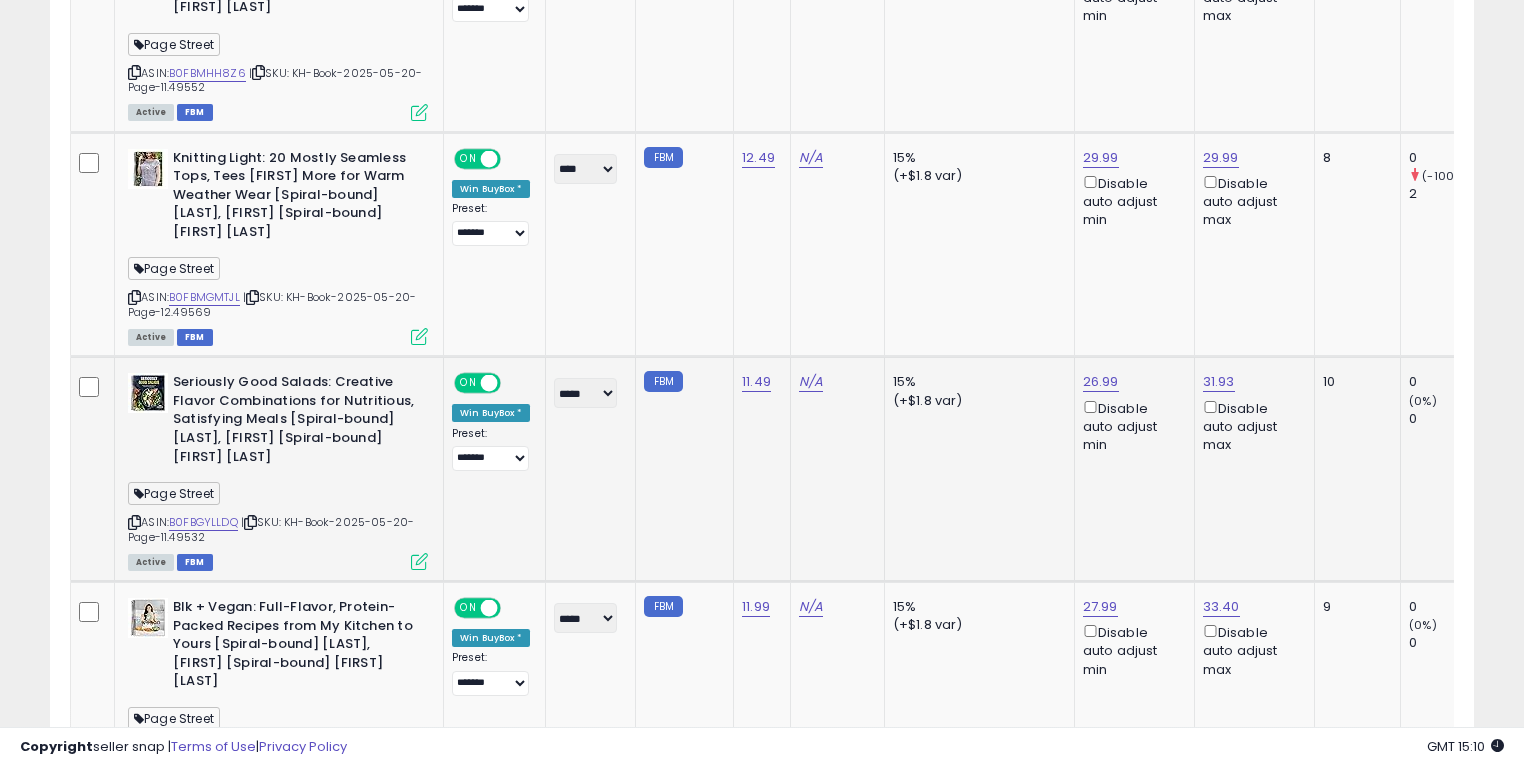 scroll, scrollTop: 9077, scrollLeft: 0, axis: vertical 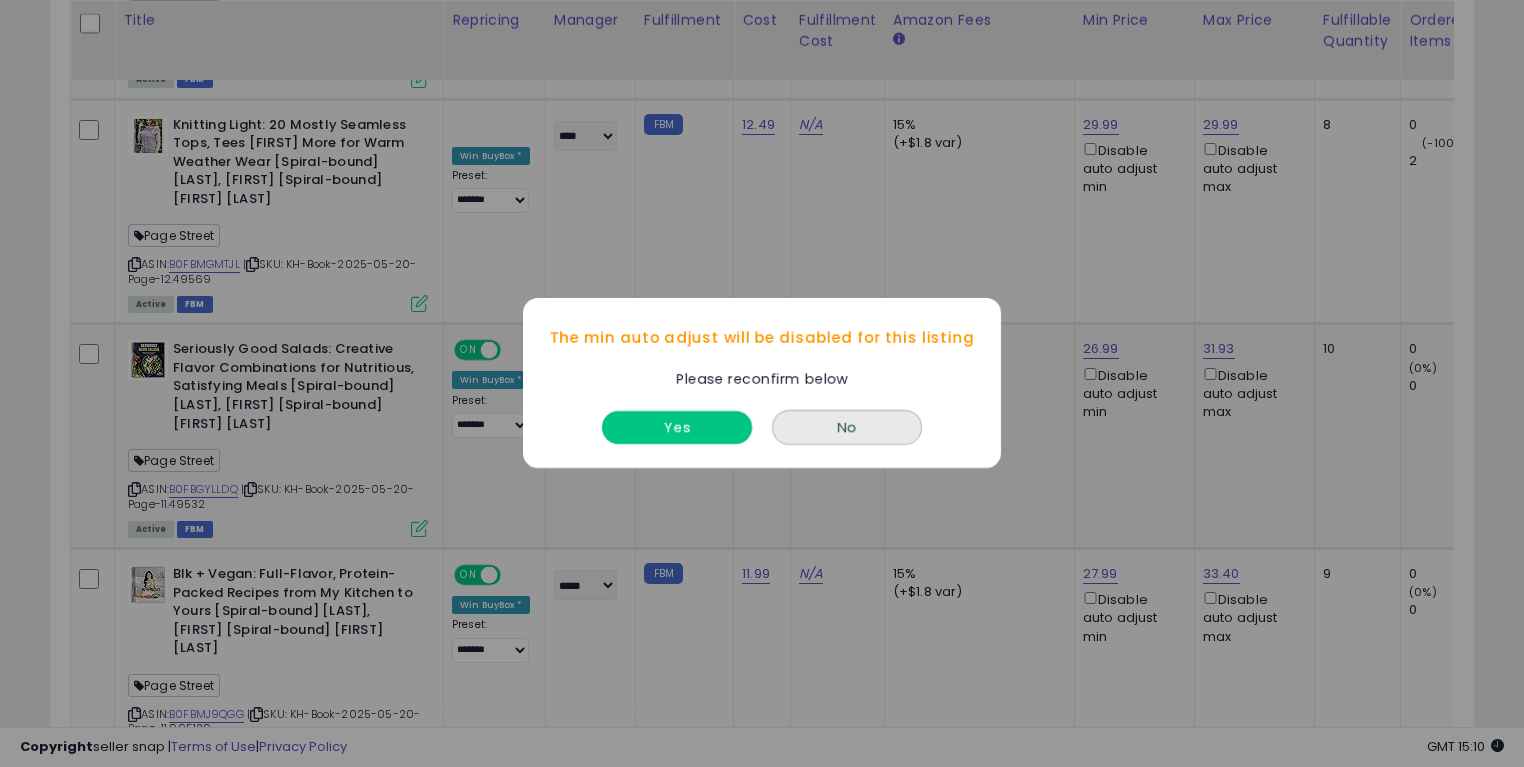 drag, startPoint x: 678, startPoint y: 428, endPoint x: 766, endPoint y: 379, distance: 100.72239 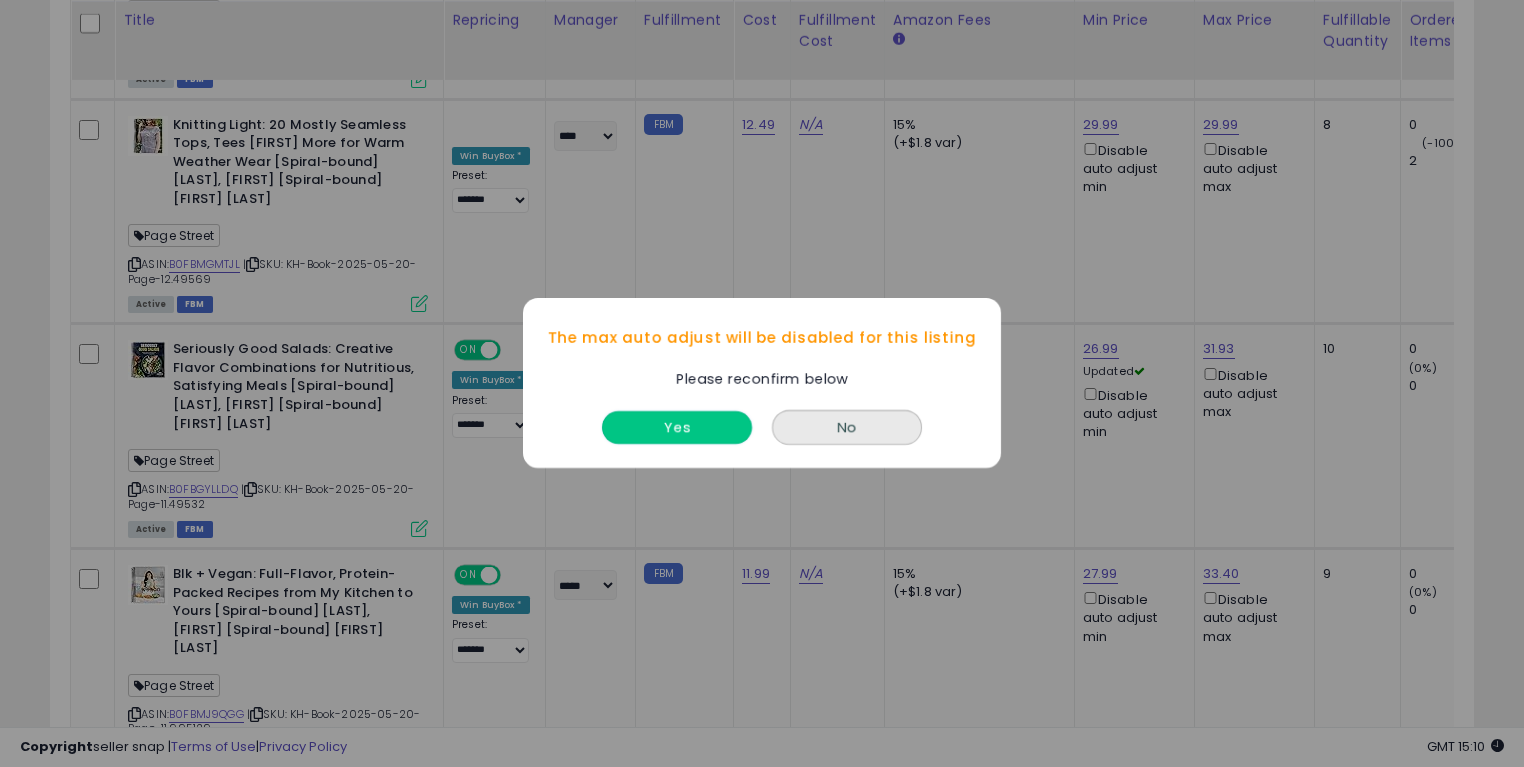 click on "Yes" at bounding box center (677, 428) 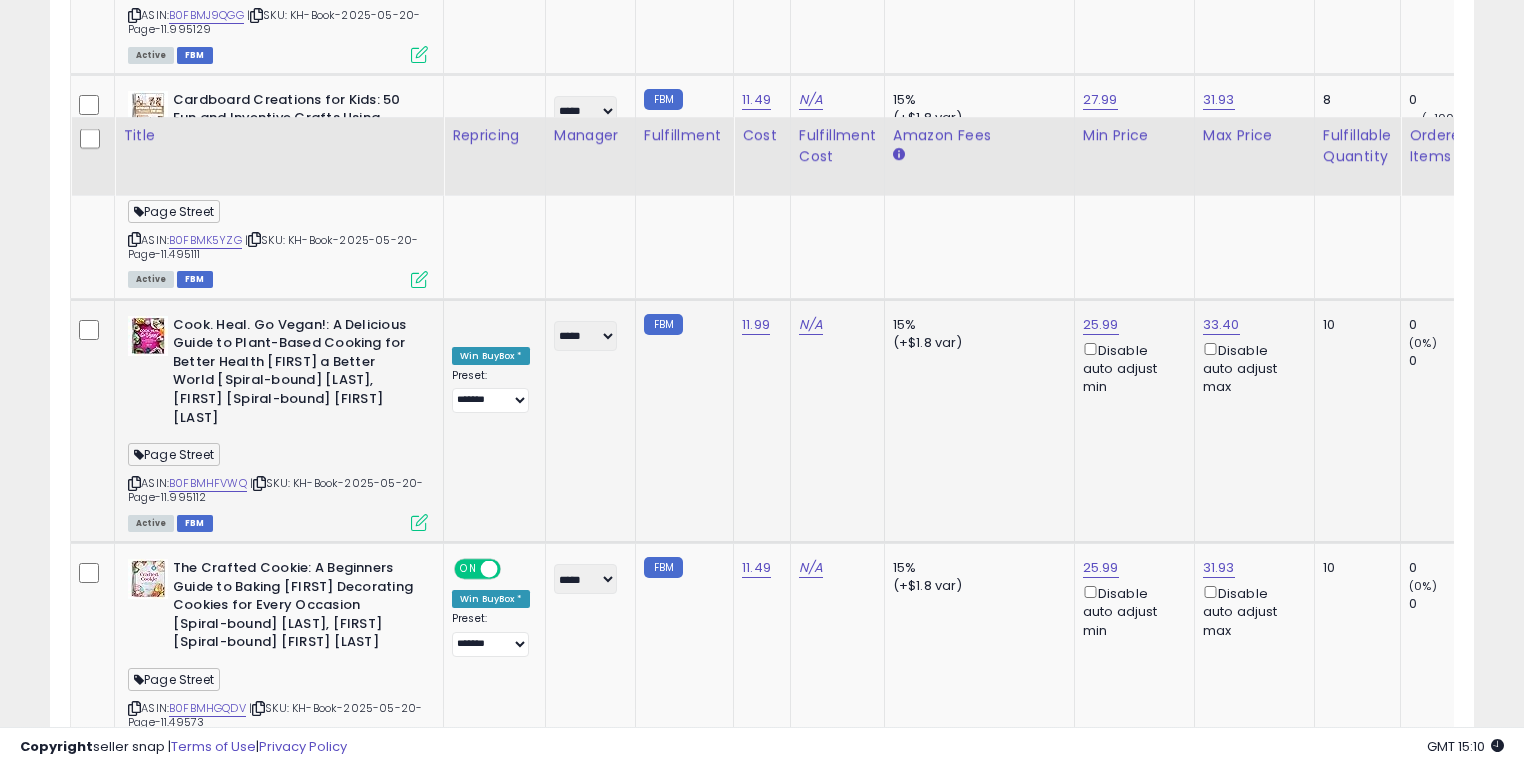 scroll, scrollTop: 9742, scrollLeft: 0, axis: vertical 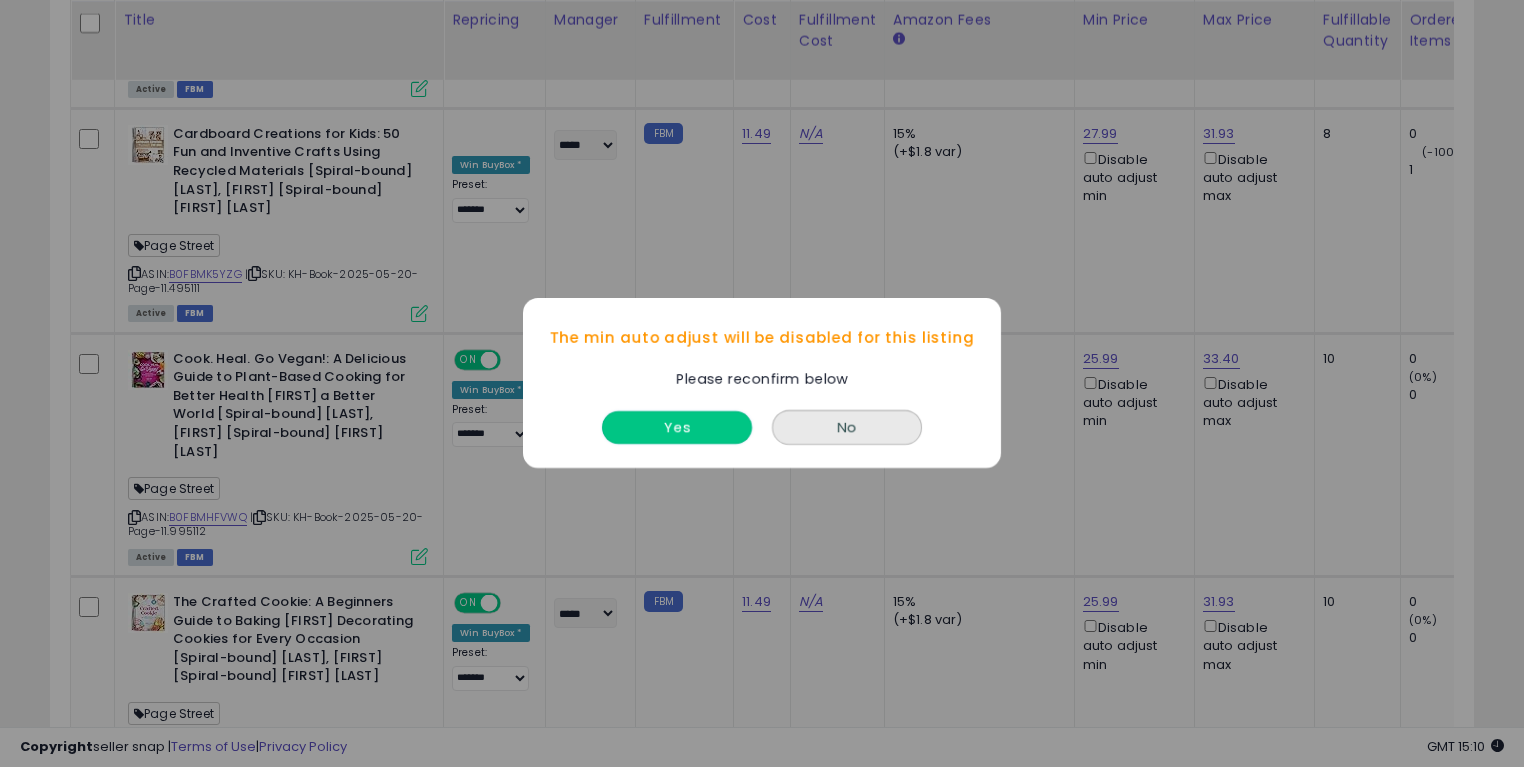 click on "Yes" at bounding box center [677, 428] 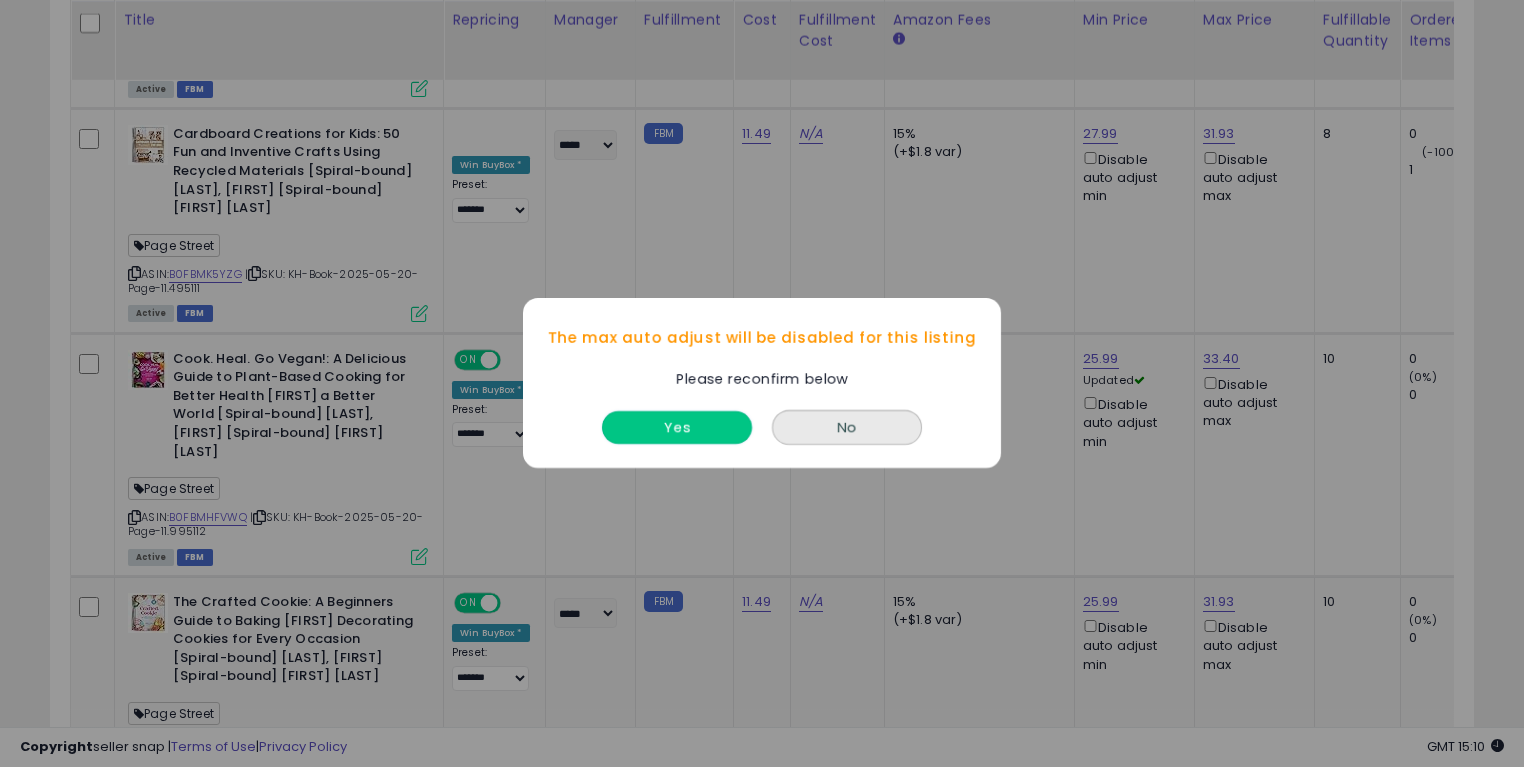 drag, startPoint x: 684, startPoint y: 426, endPoint x: 695, endPoint y: 425, distance: 11.045361 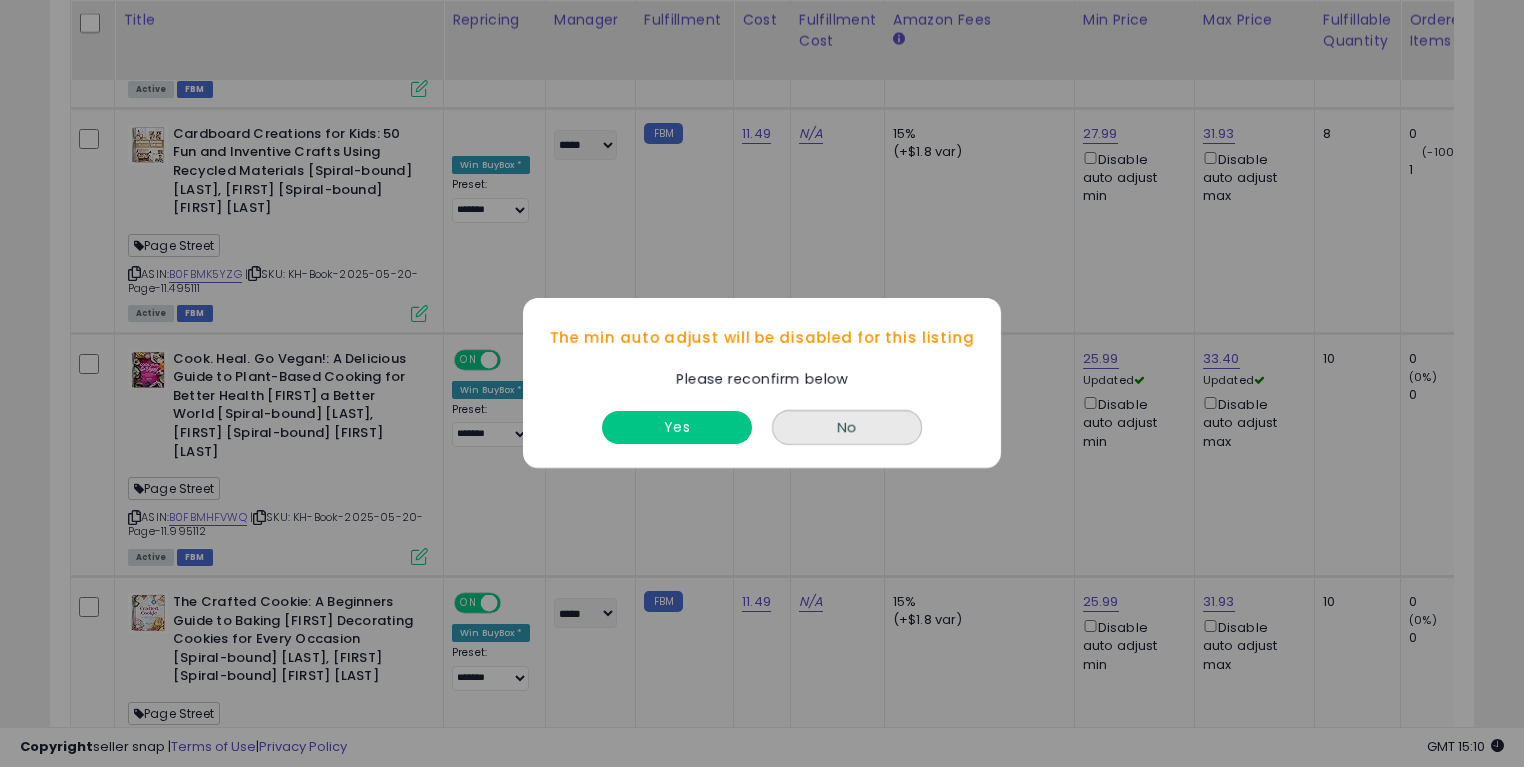 click on "Yes" at bounding box center (677, 423) 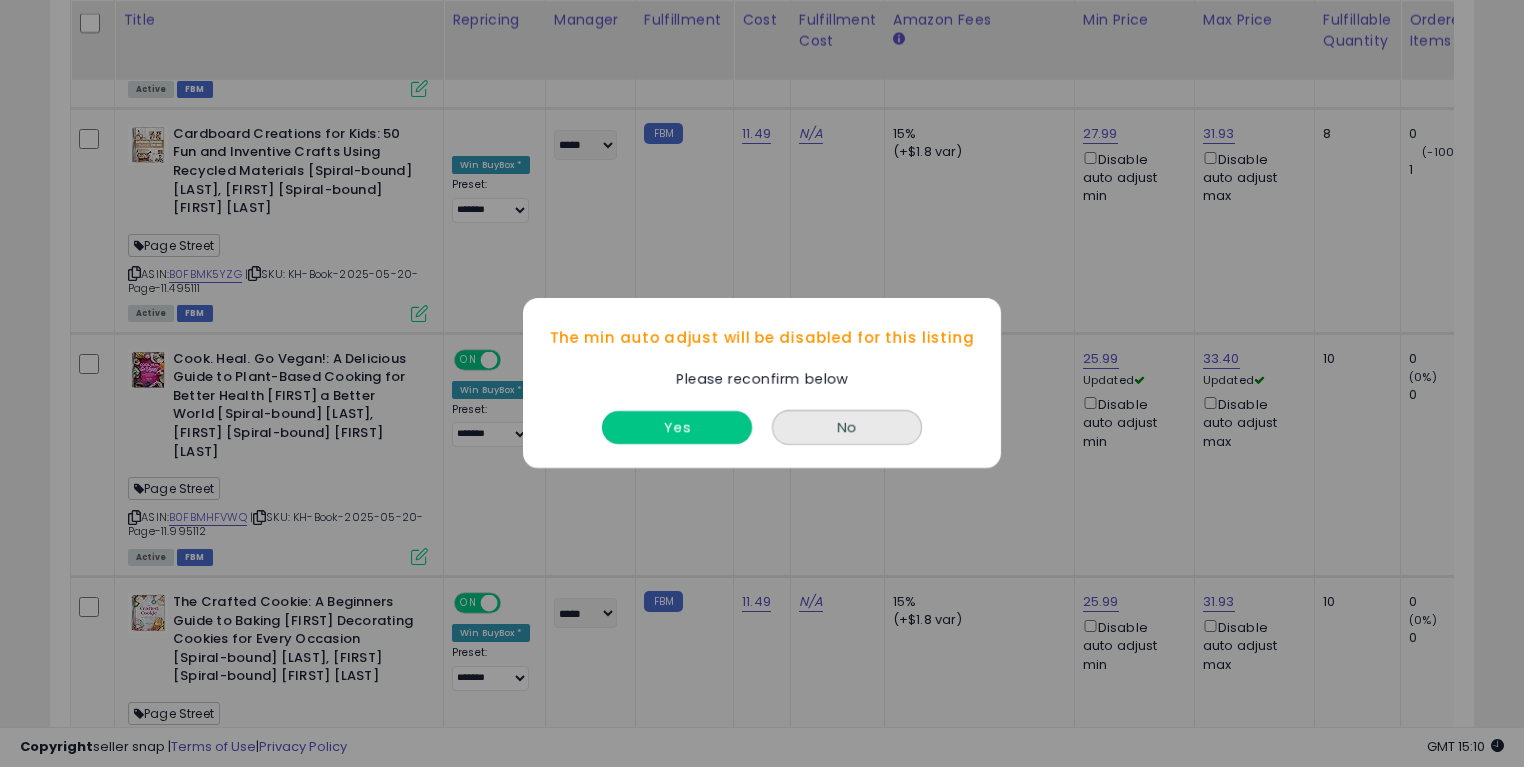 click on "Yes" at bounding box center [677, 428] 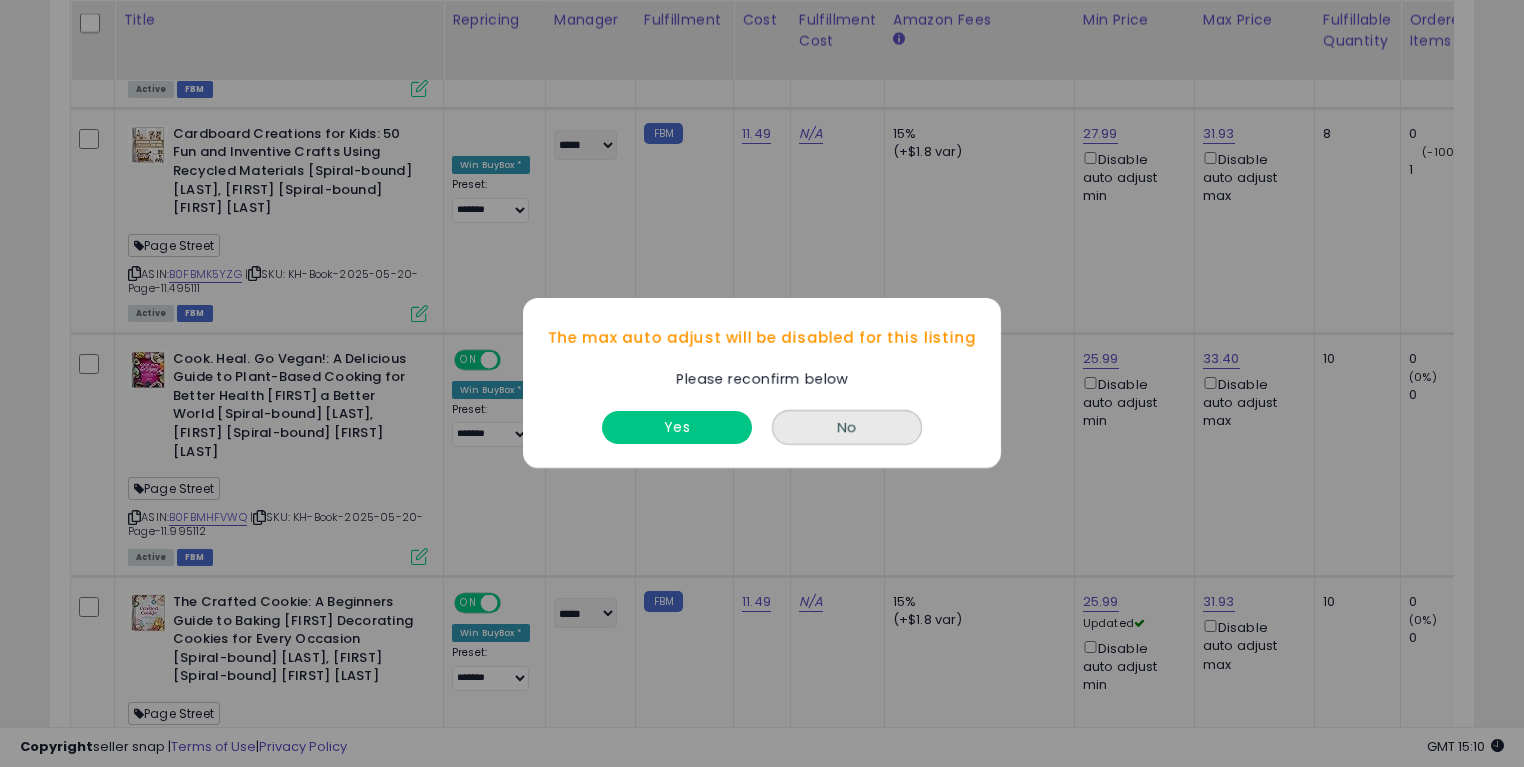 click on "Yes" at bounding box center [677, 423] 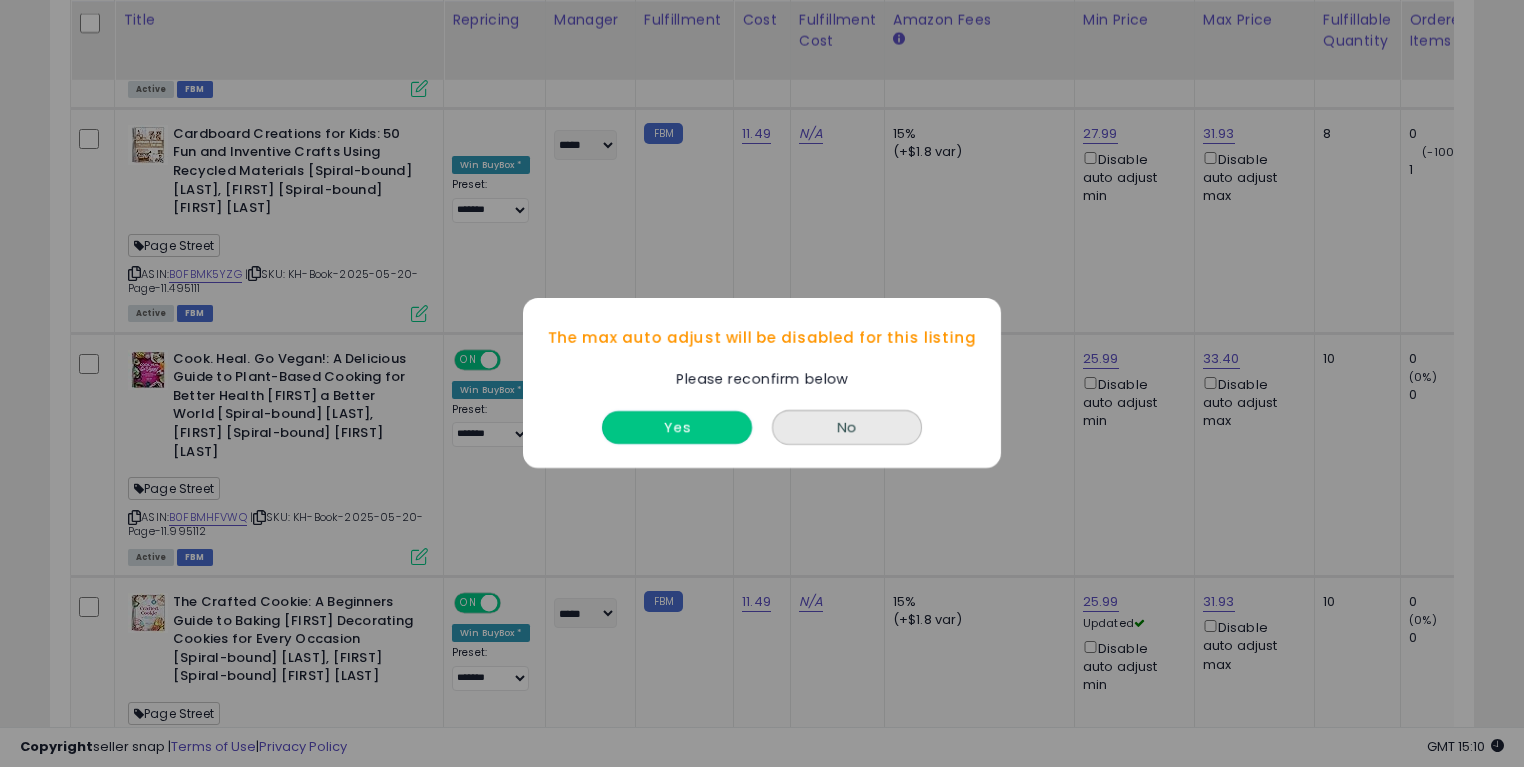 click on "Yes" at bounding box center [677, 428] 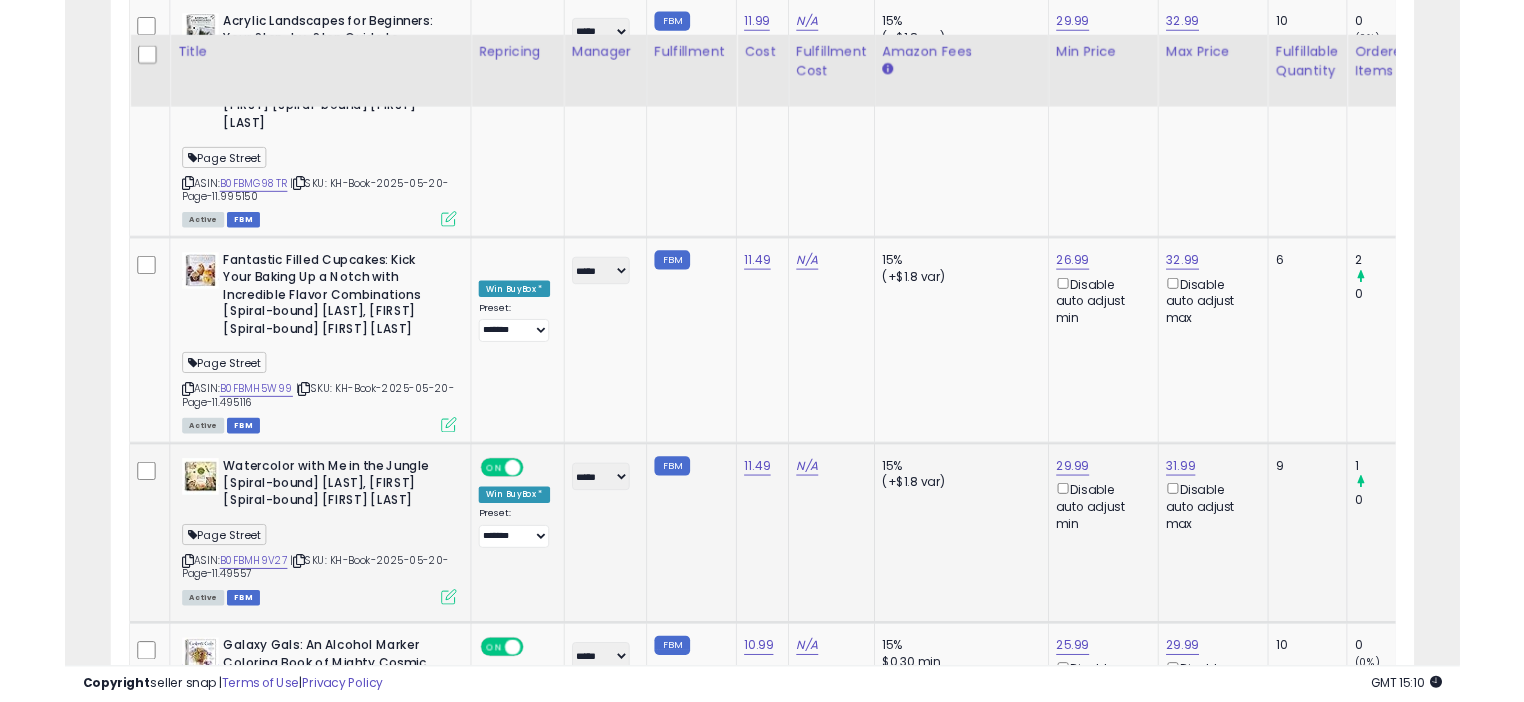 scroll, scrollTop: 11855, scrollLeft: 0, axis: vertical 